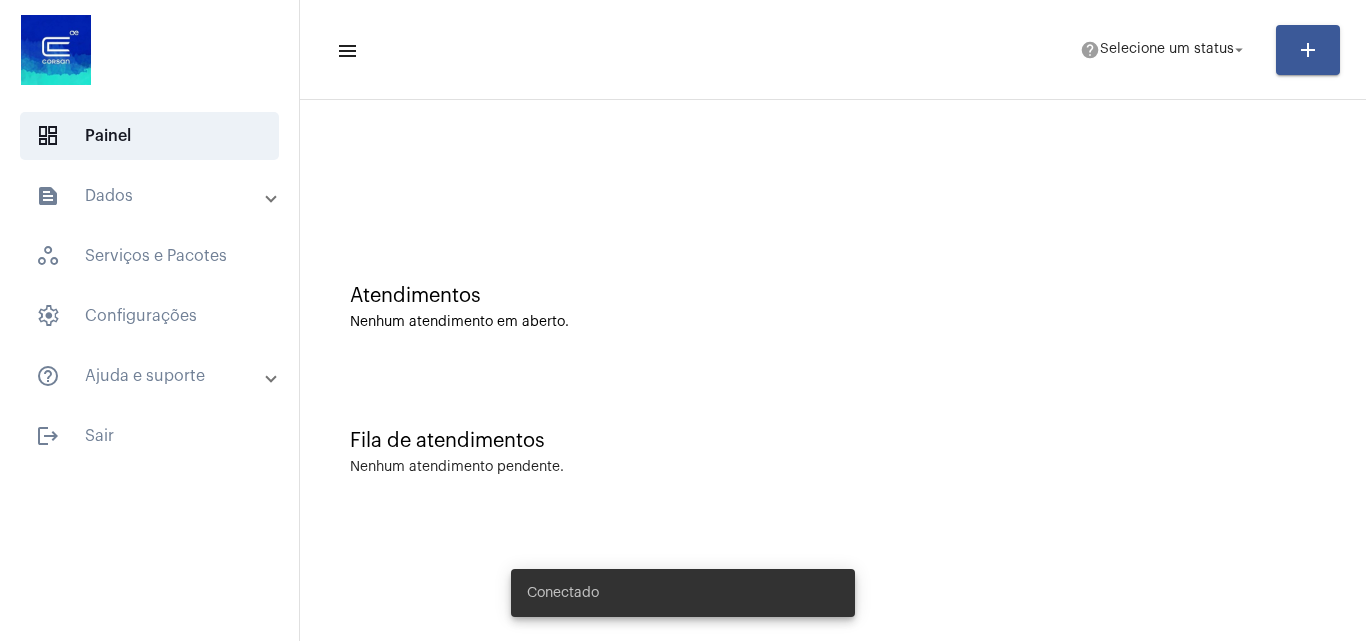 scroll, scrollTop: 0, scrollLeft: 0, axis: both 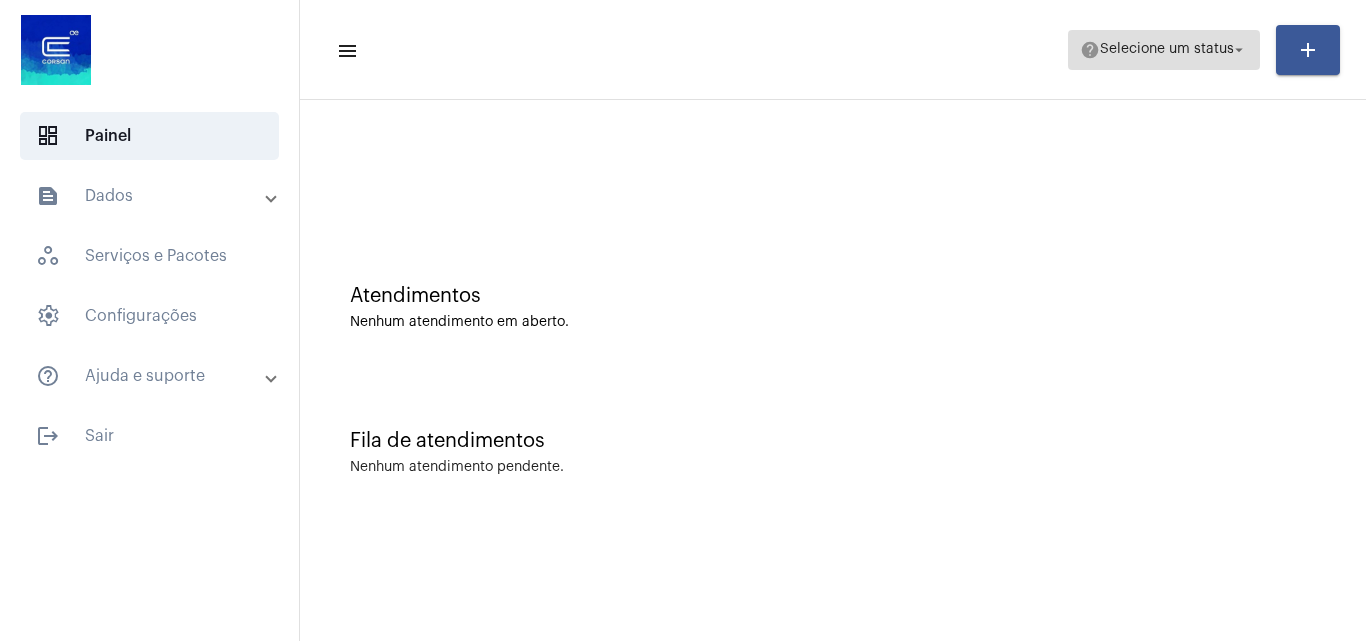 click on "help  Selecione um status arrow_drop_down" 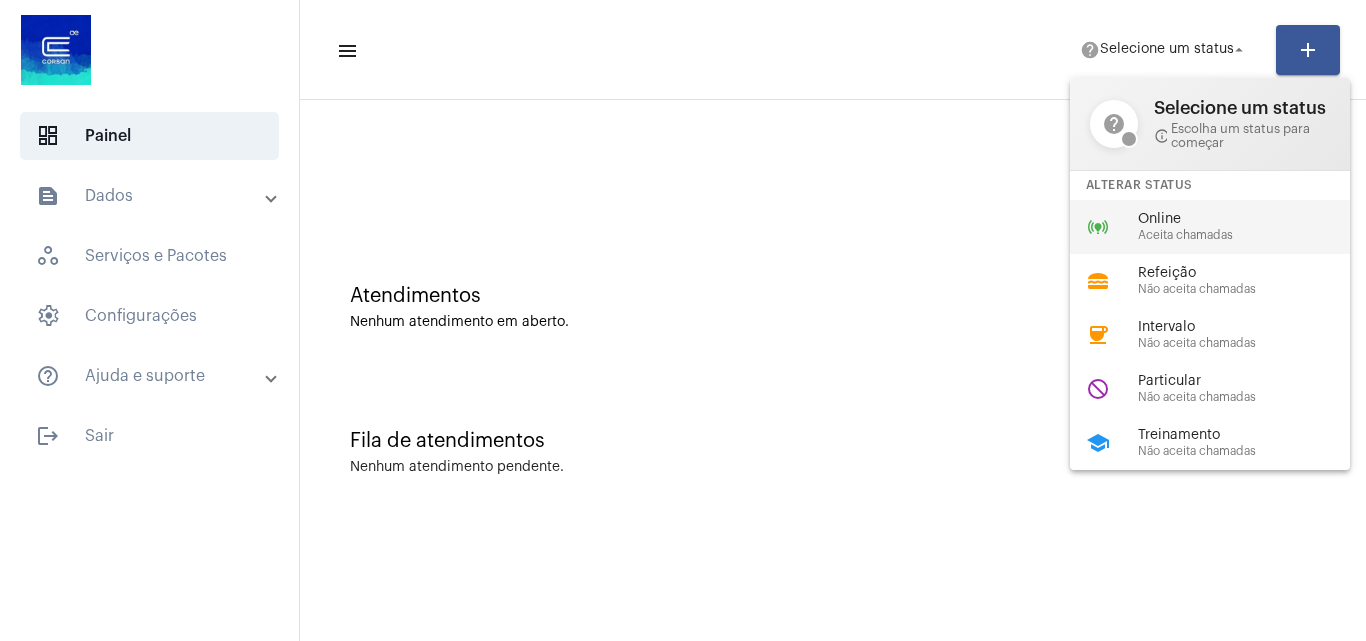 click on "Online" at bounding box center [1252, 219] 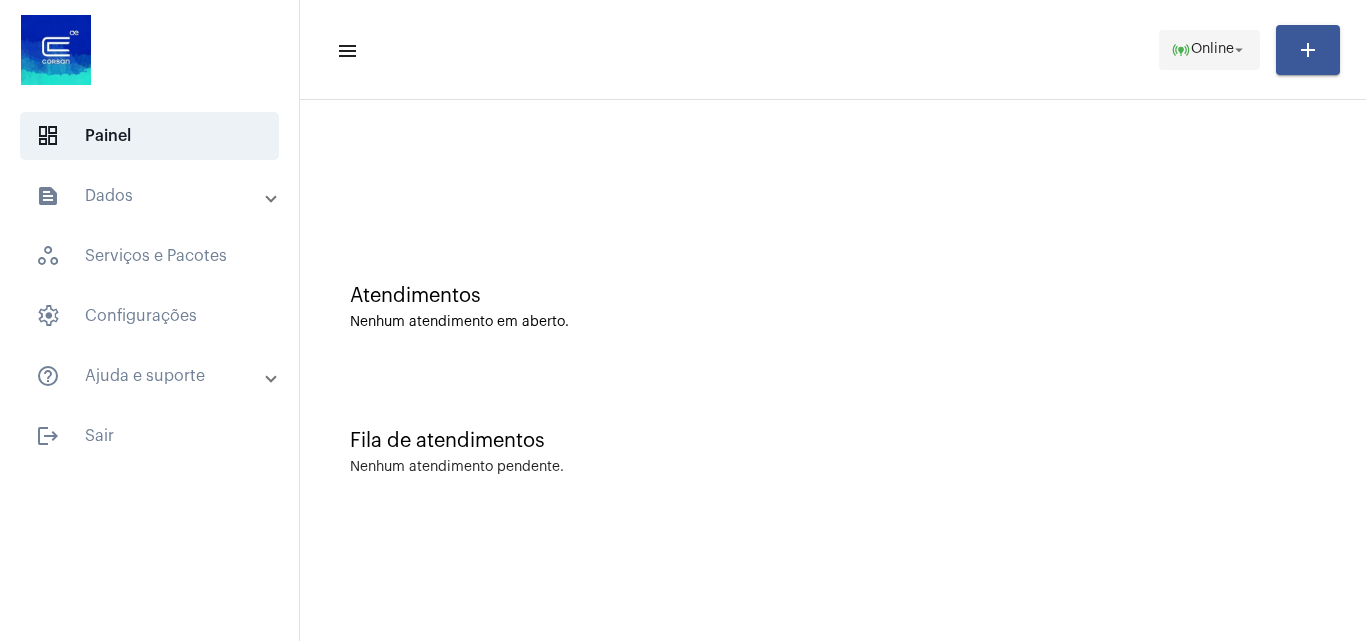 click on "arrow_drop_down" 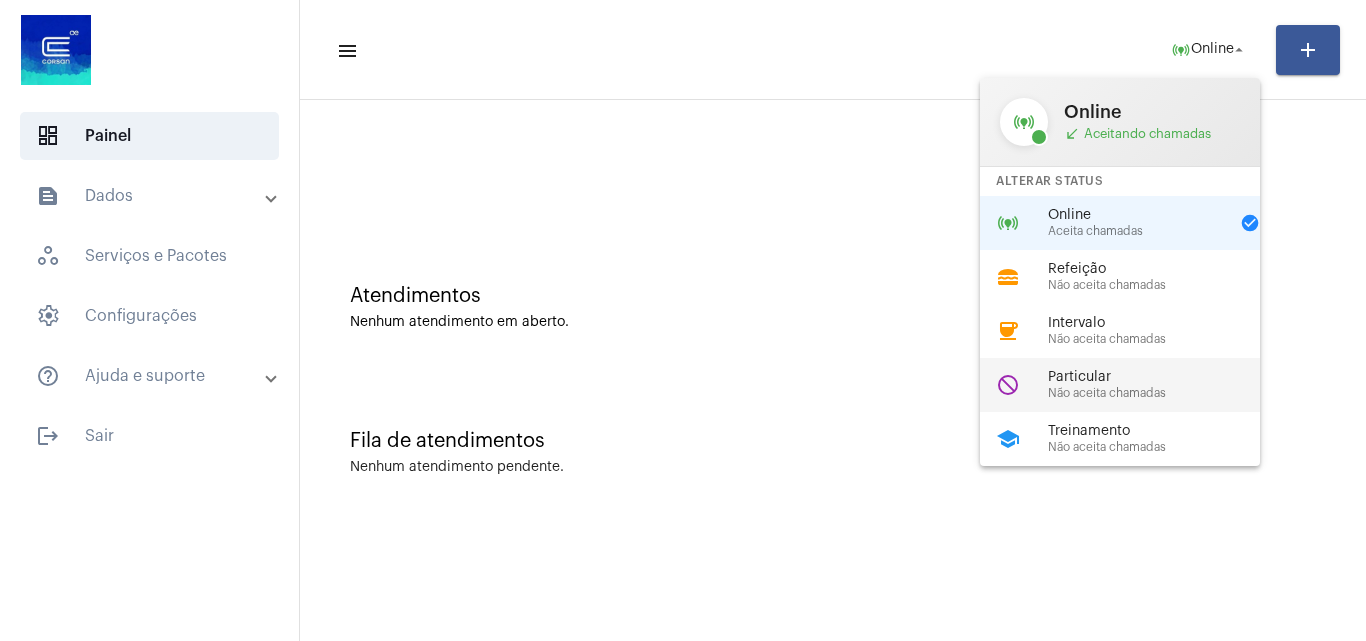click on "Particular" at bounding box center [1162, 377] 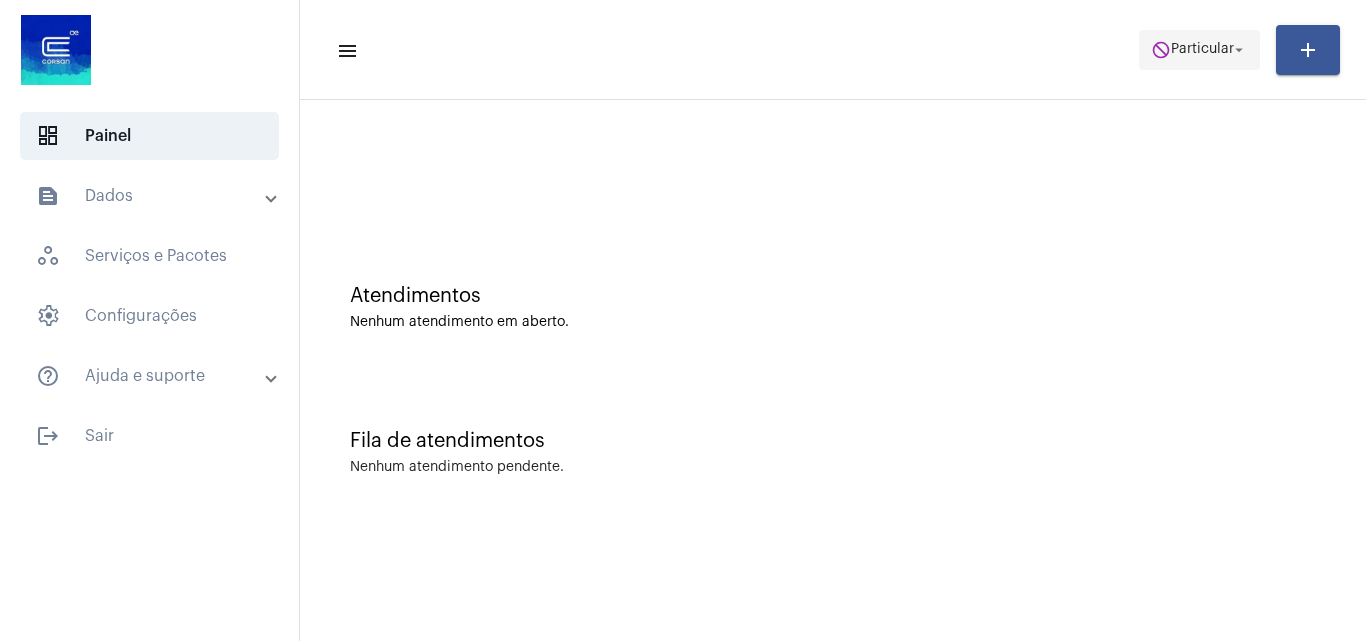 click on "Particular" 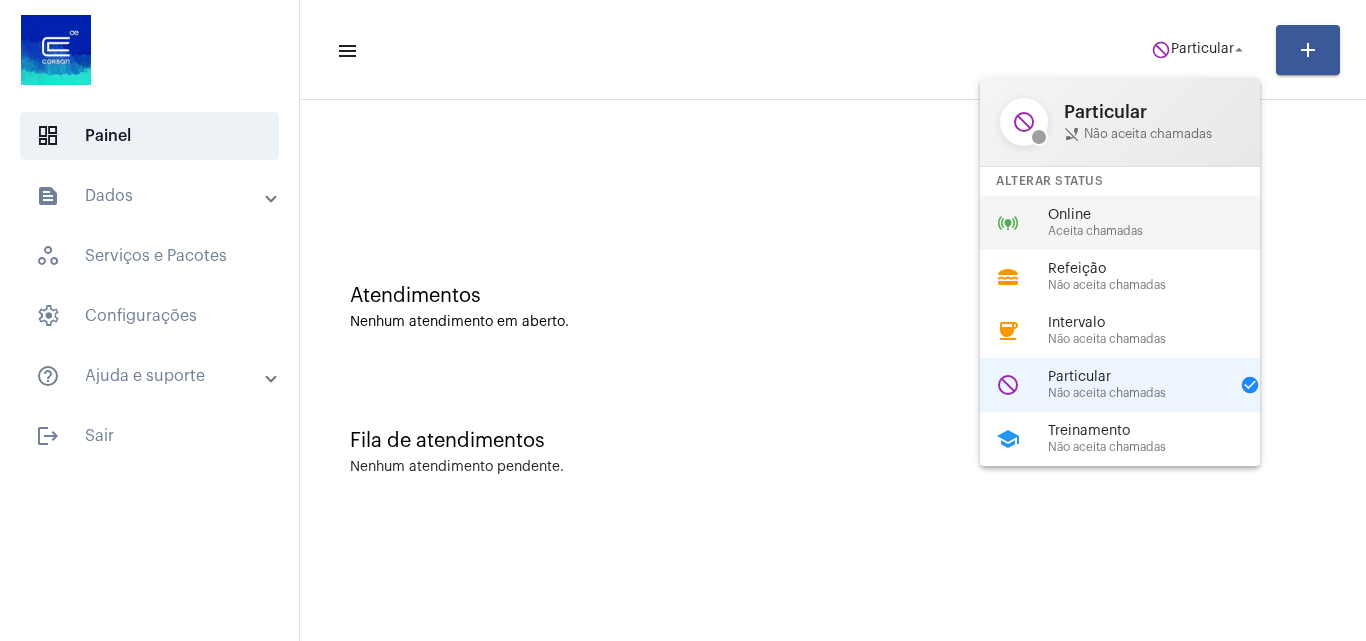 click on "Online" at bounding box center [1162, 215] 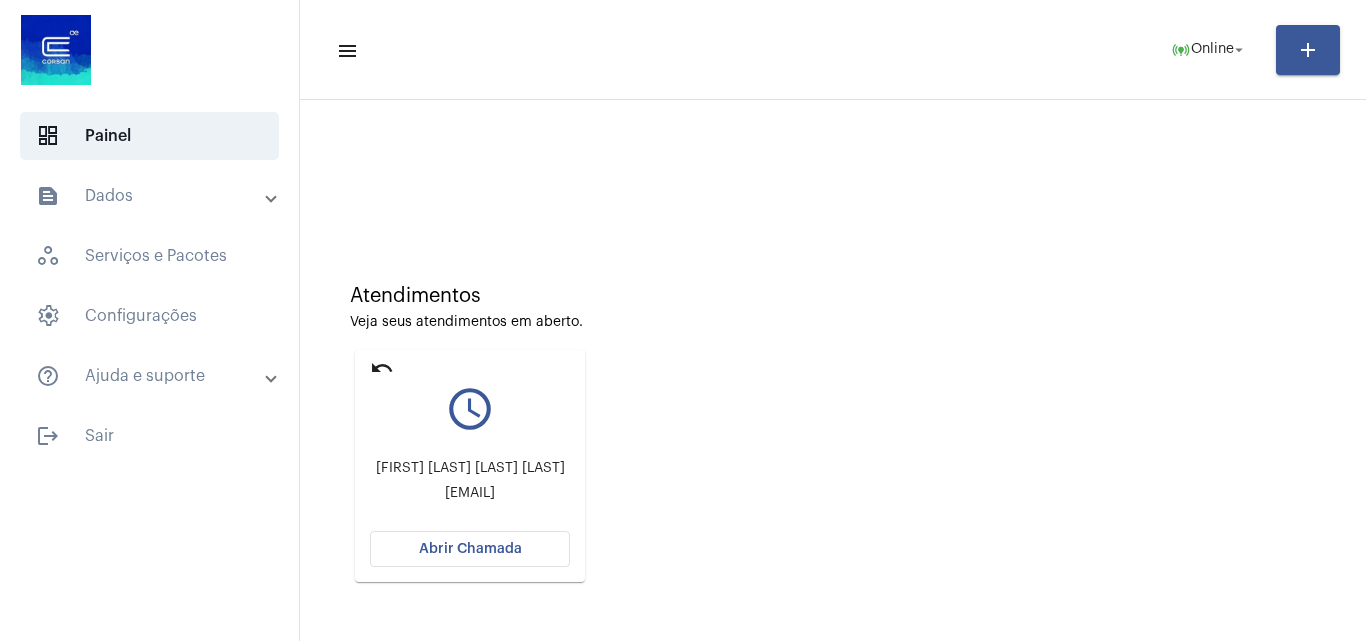 click on "Abrir Chamada" 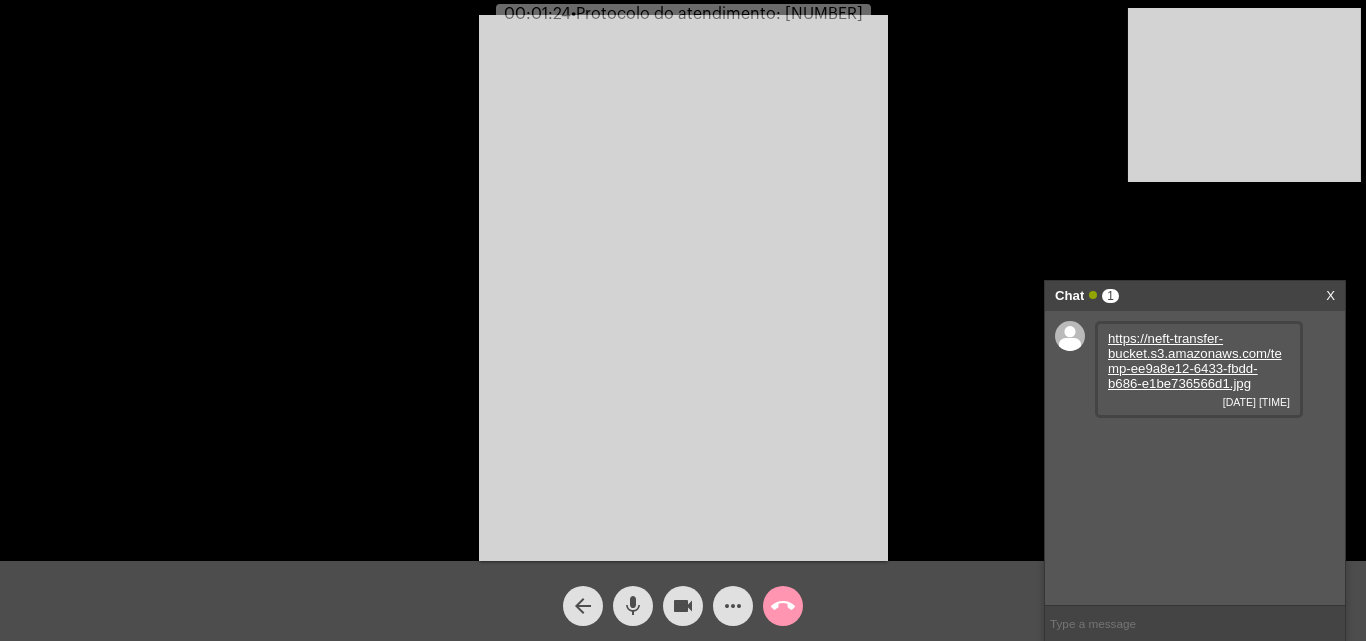 click on "https://neft-transfer-bucket.s3.amazonaws.com/temp-ee9a8e12-6433-fbdd-b686-e1be736566d1.jpg" at bounding box center [1195, 361] 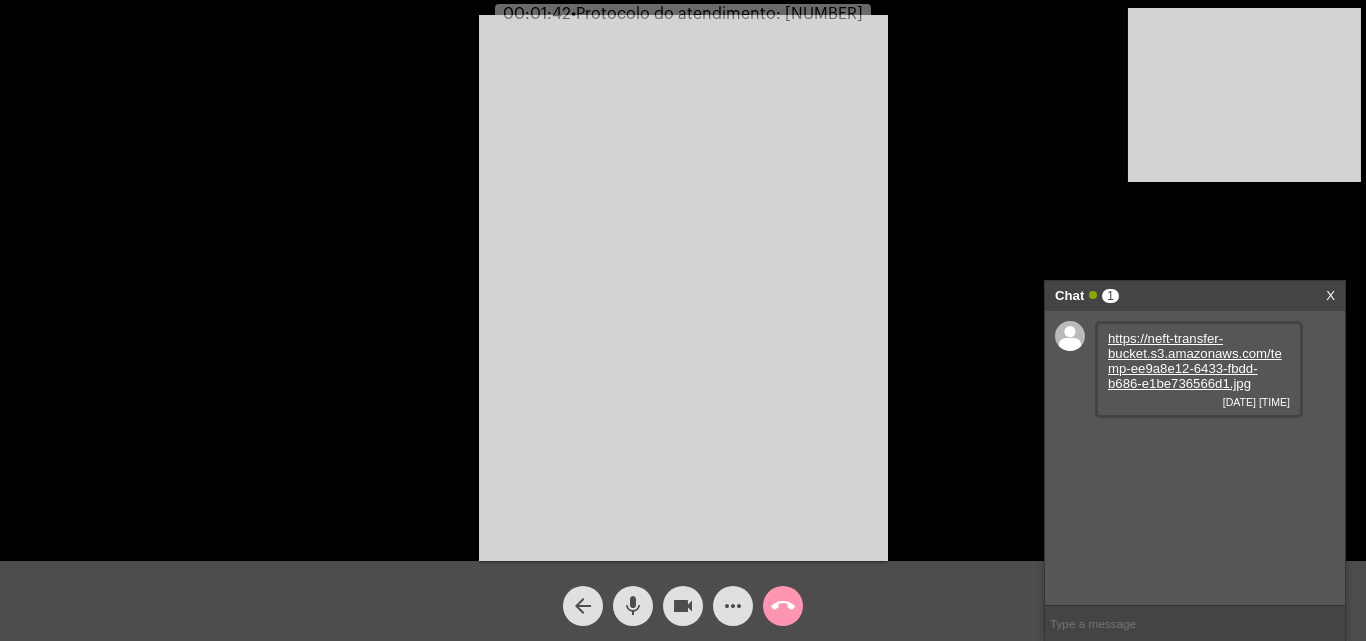 click on "mic" 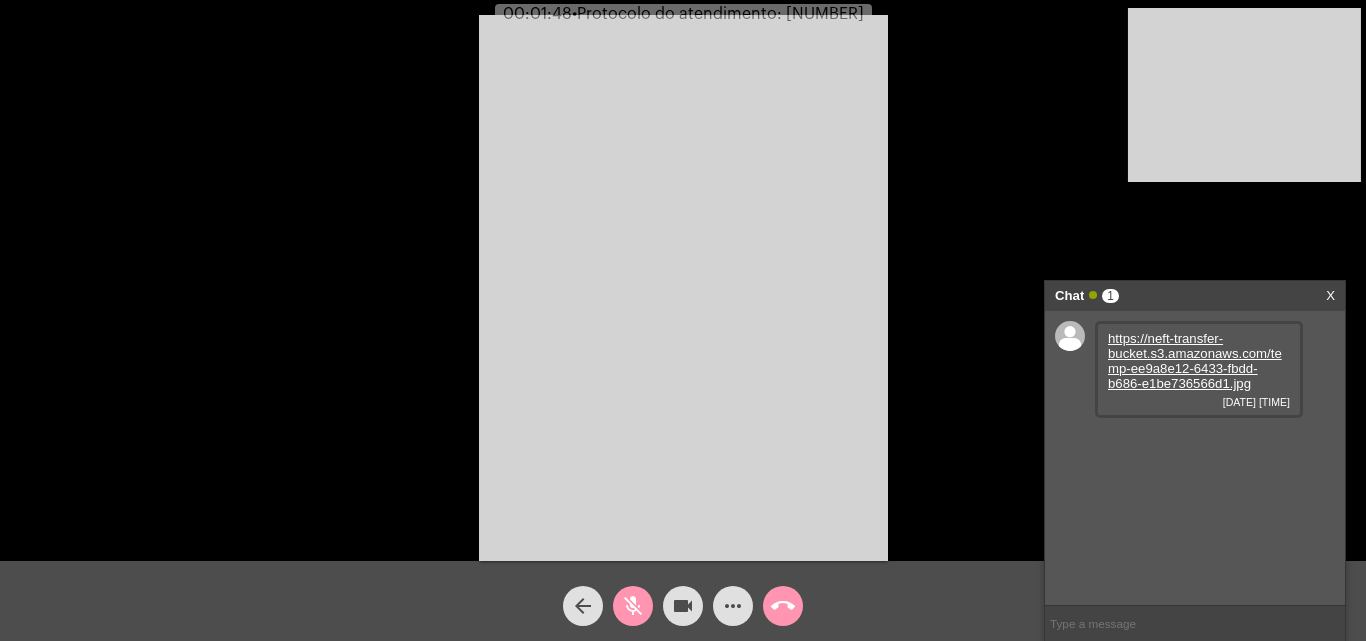 click on "mic_off" 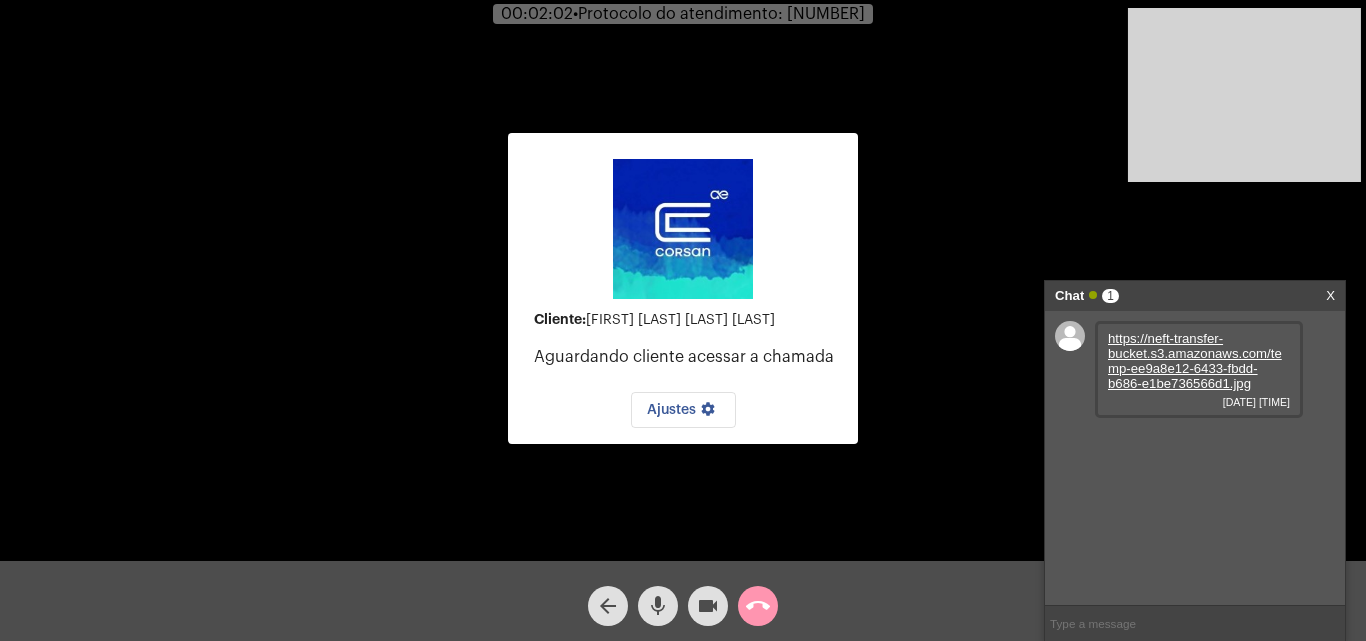 click on "Cliente:   [FIRST] [LAST] [LAST] [LAST]   Aguardando cliente acessar a chamada   Ajustes settings Acessando Câmera e Microfone..." 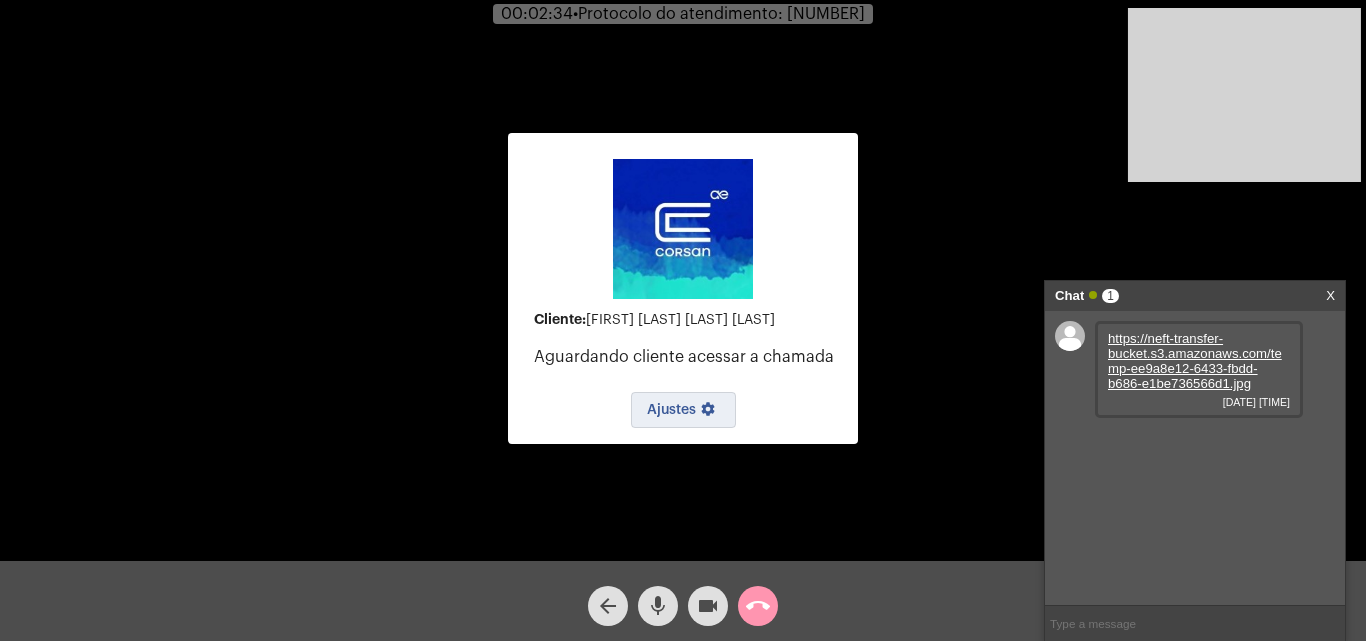 click on "Ajustes settings" 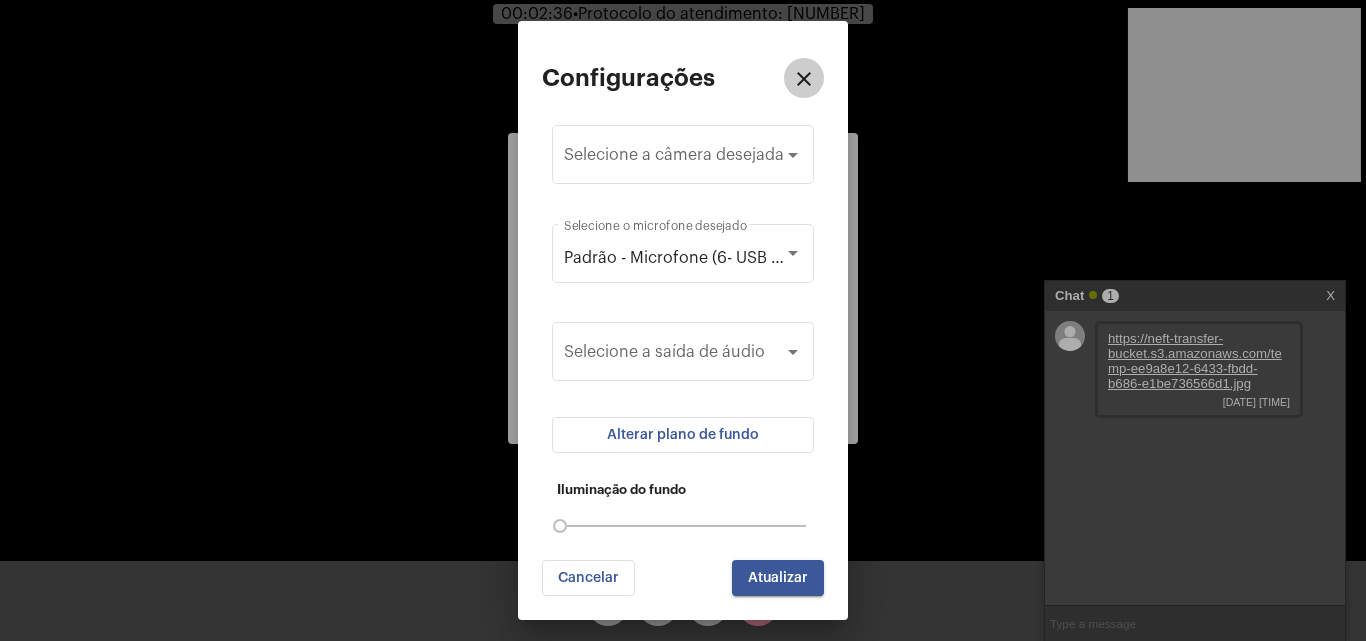 click on "close" at bounding box center [804, 79] 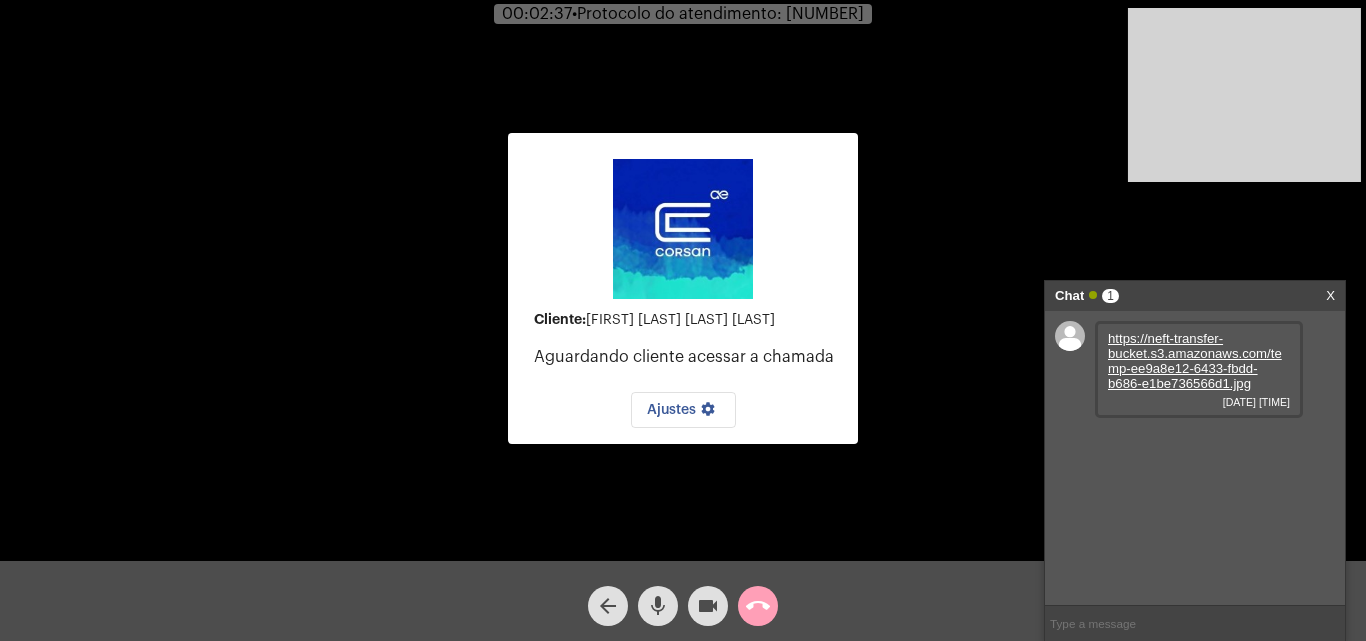 click on "call_end" 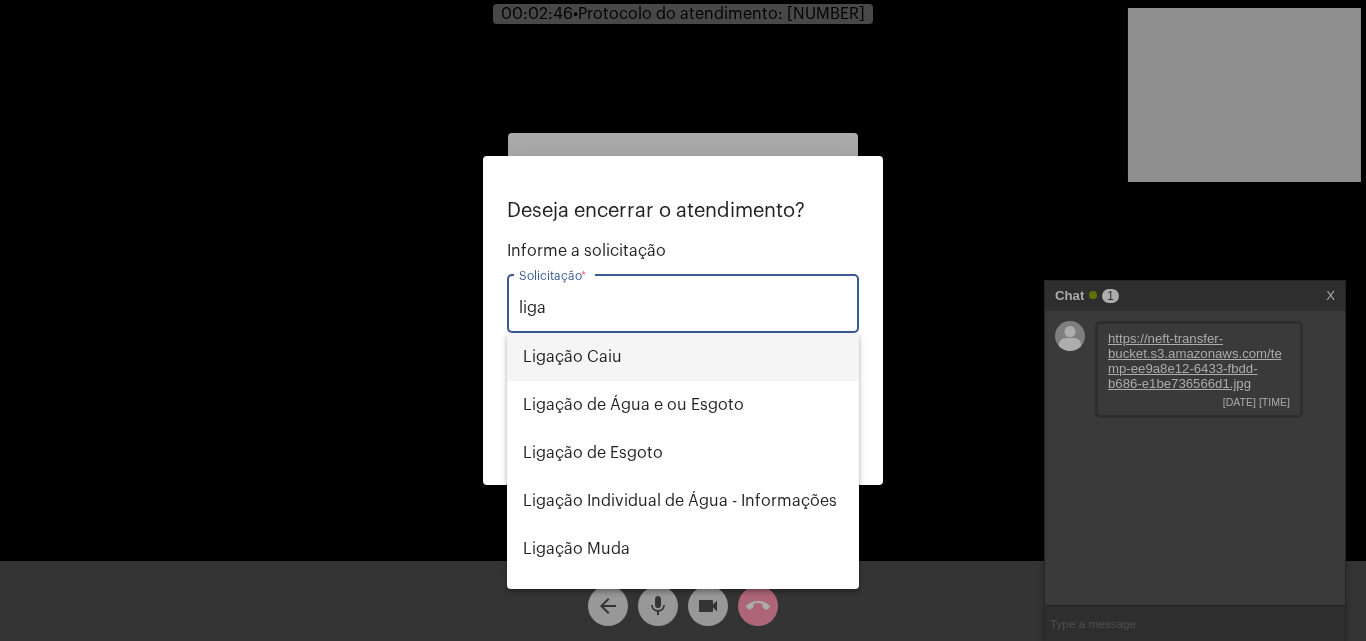 click on "Ligação Caiu" at bounding box center [683, 357] 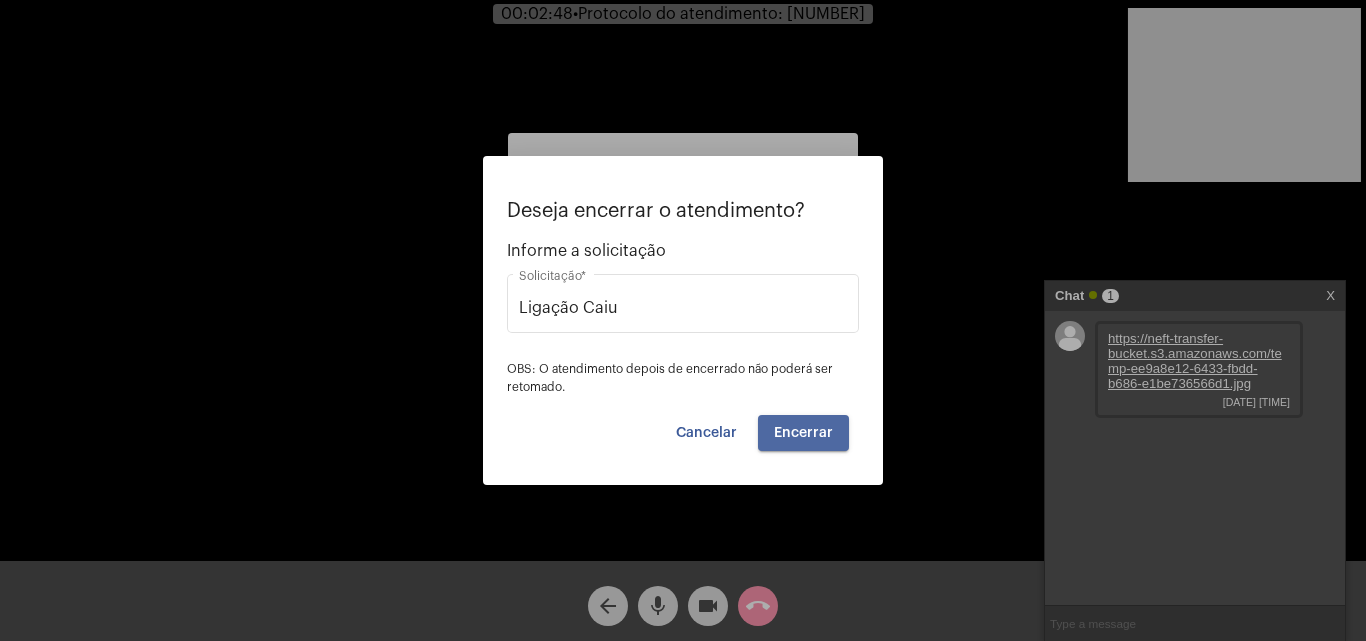 click on "Encerrar" at bounding box center [803, 433] 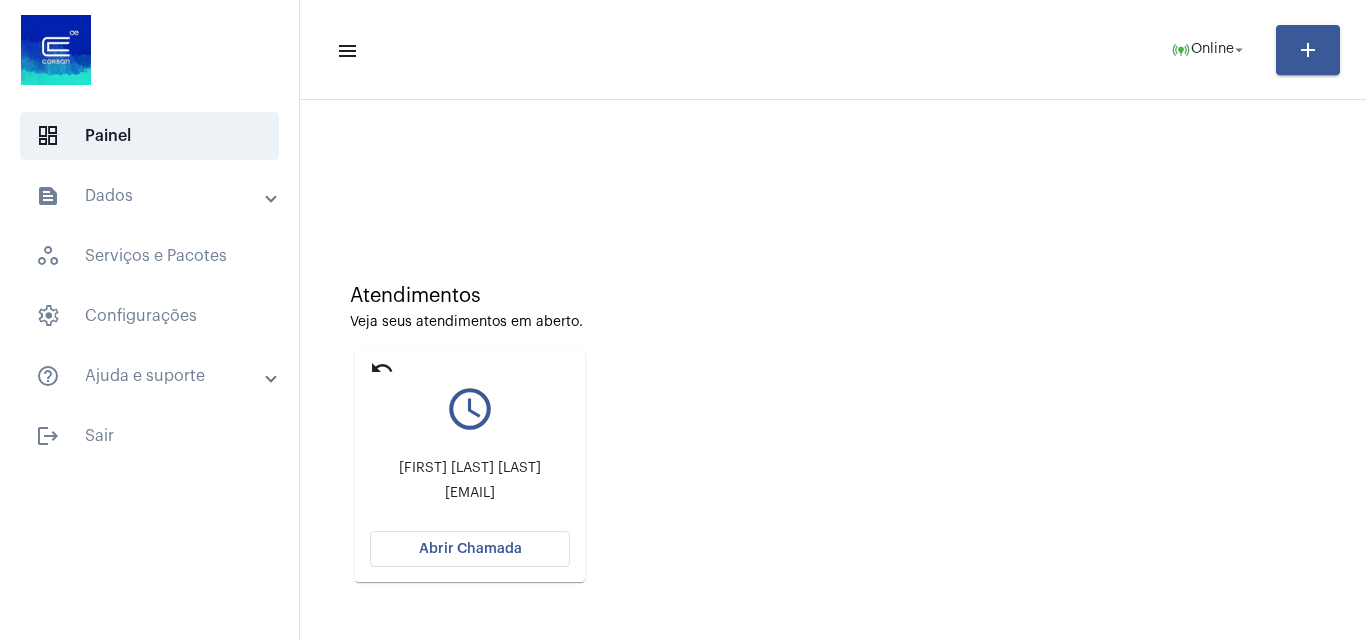 click on "Abrir Chamada" 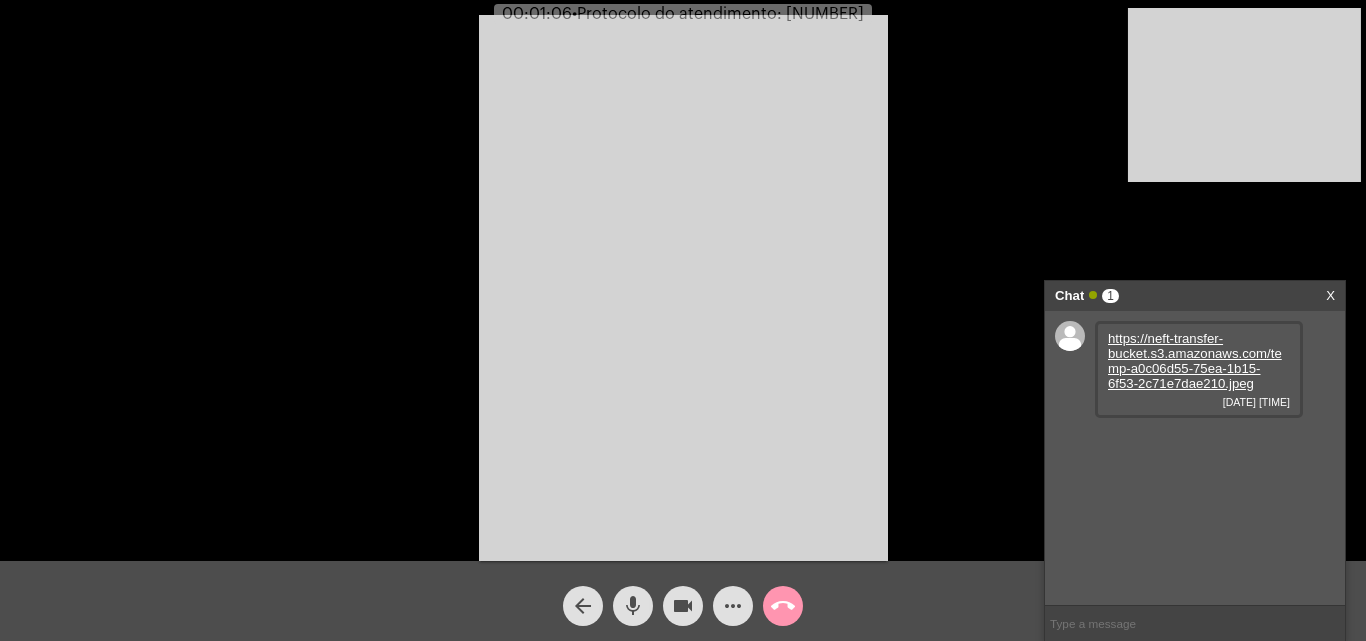 click on "https://neft-transfer-bucket.s3.amazonaws.com/temp-a0c06d55-75ea-1b15-6f53-2c71e7dae210.jpeg" at bounding box center [1195, 361] 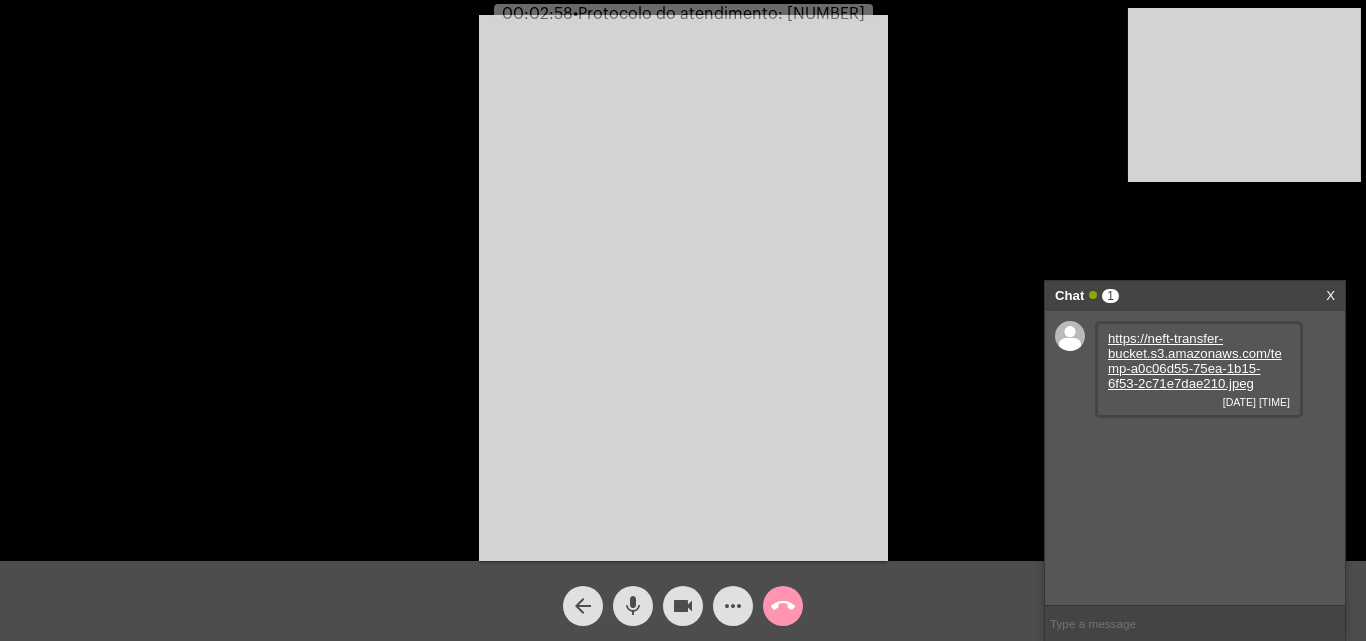 click on "mic" 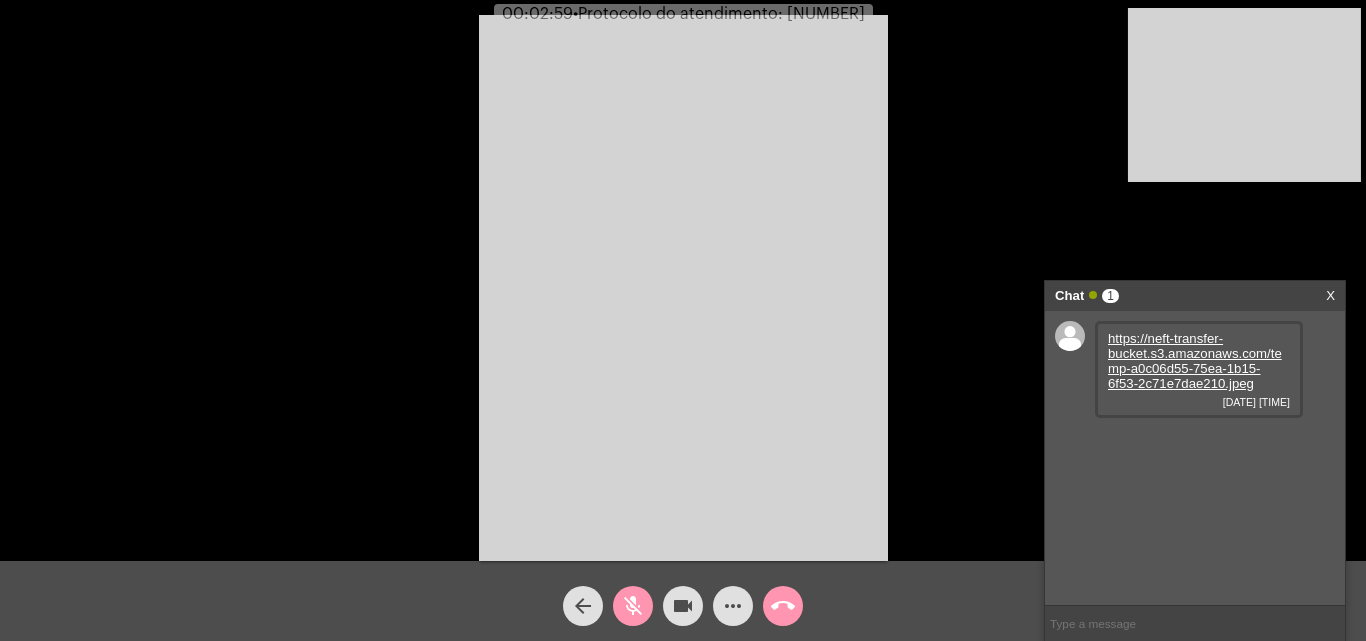 click on "videocam" 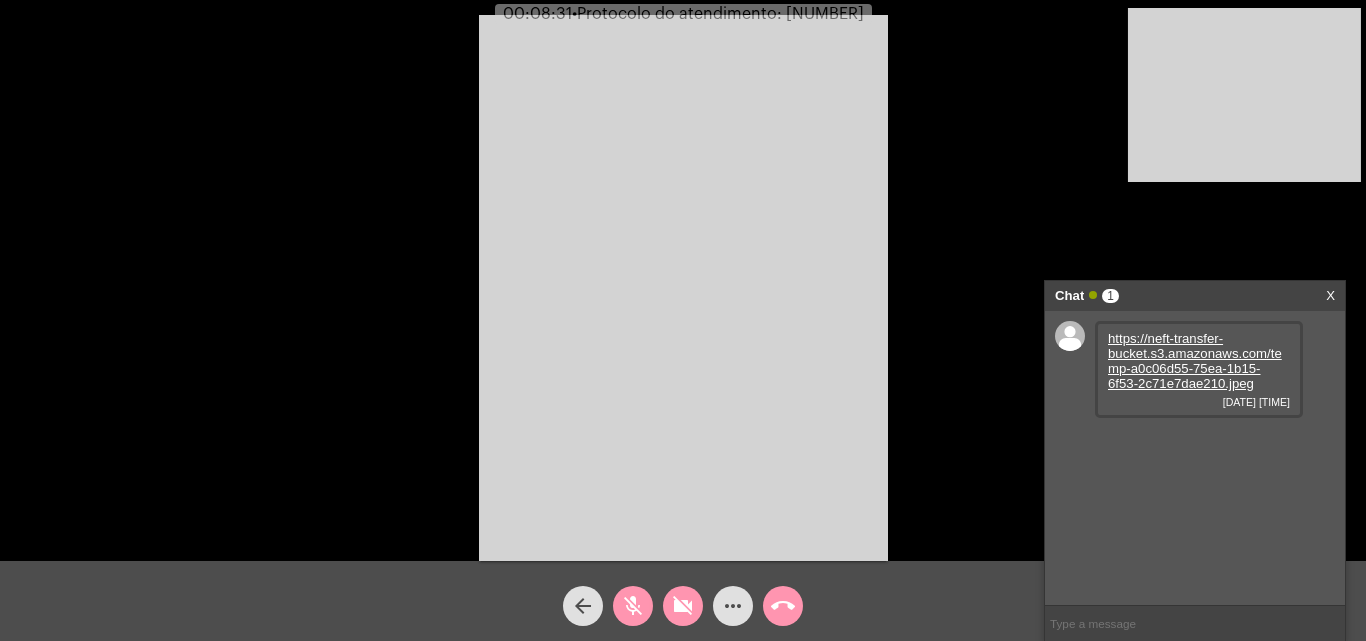 click on "mic_off" 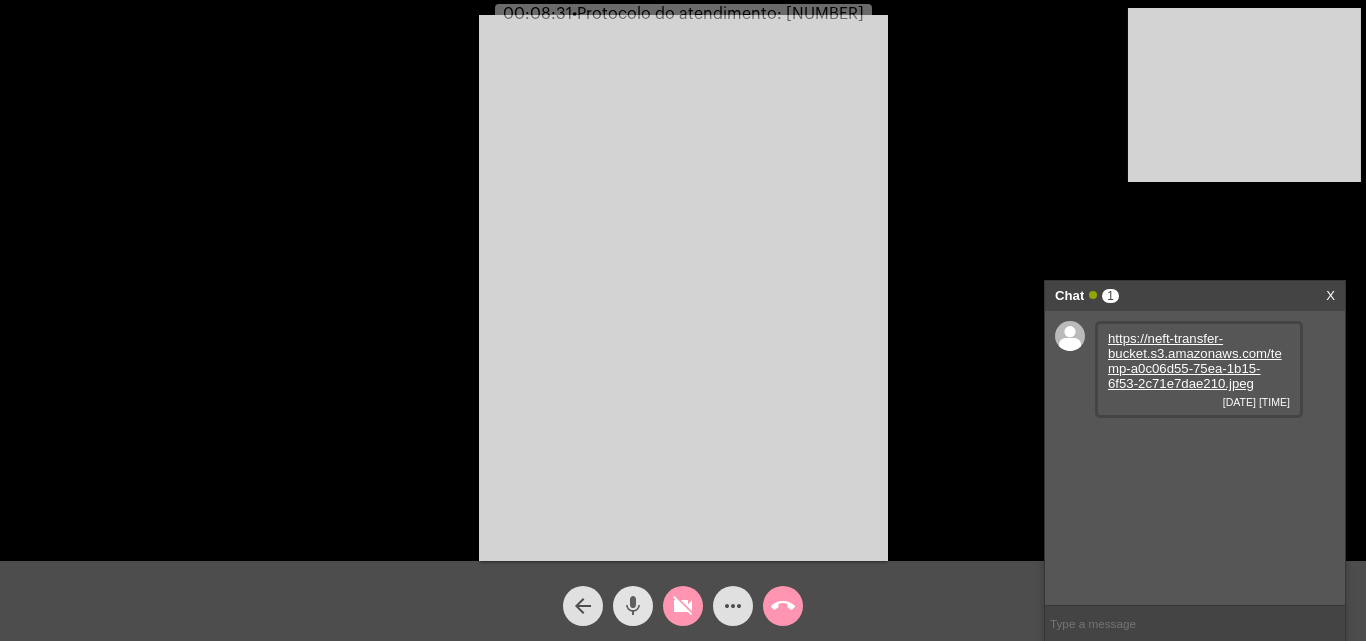 click on "videocam_off" 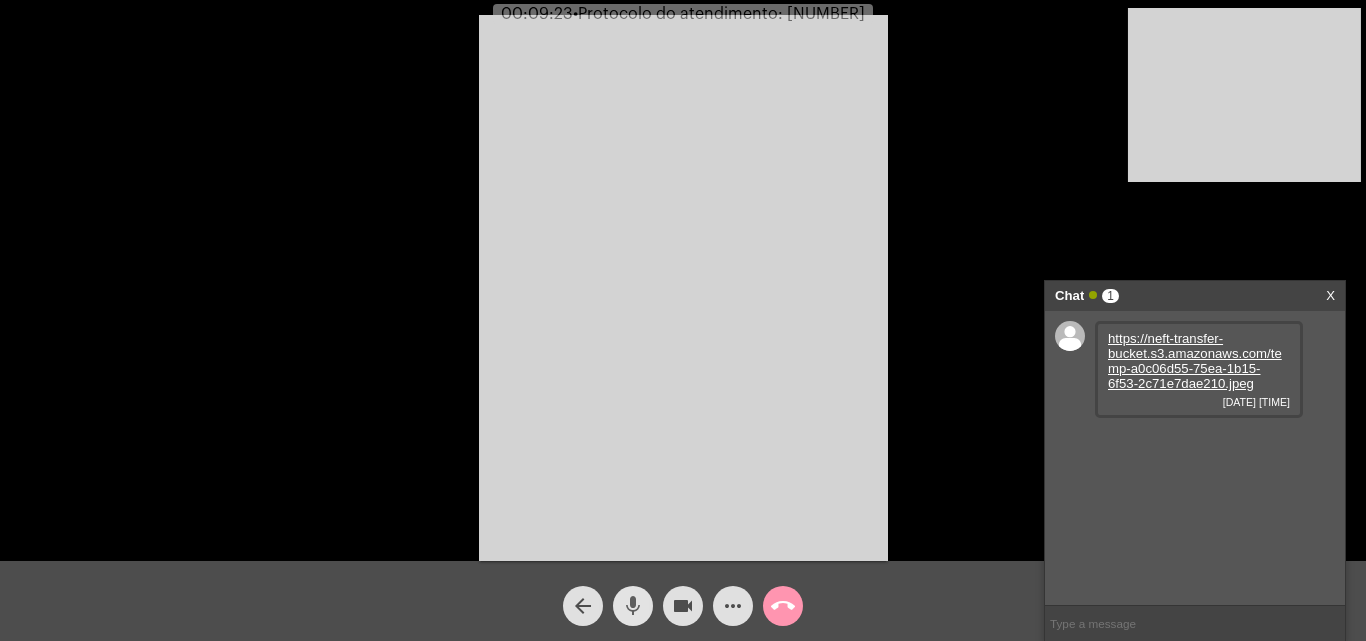 click on "mic" 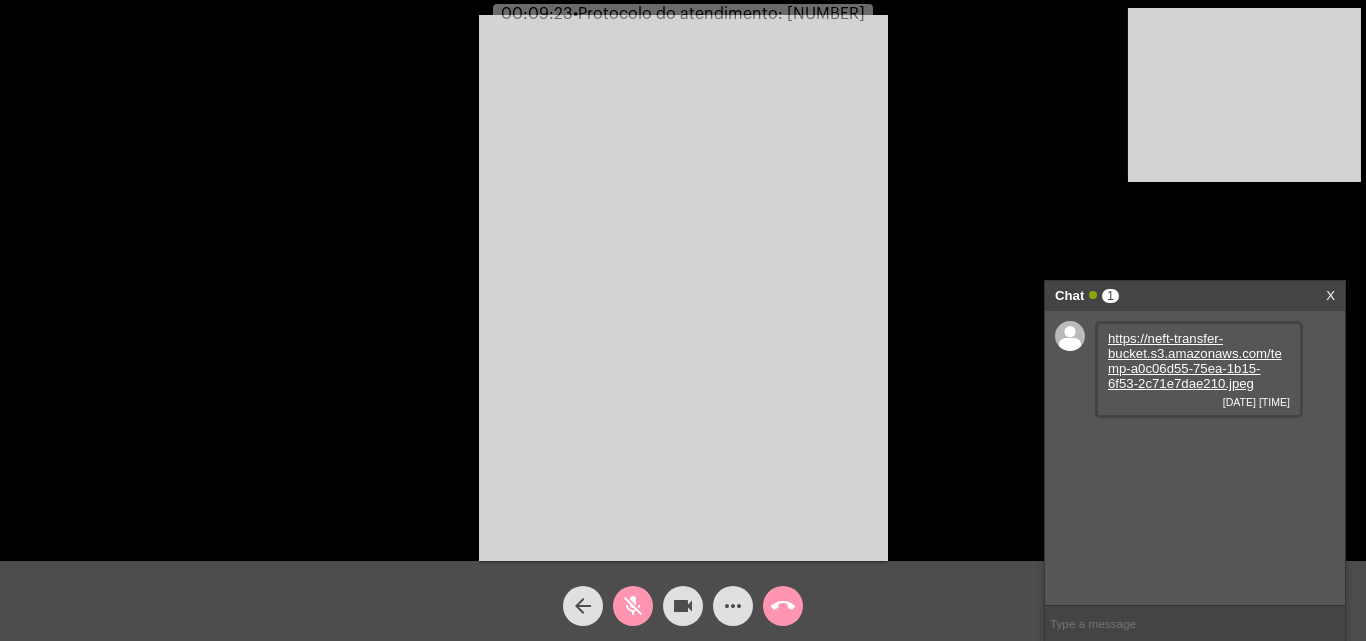click on "videocam" 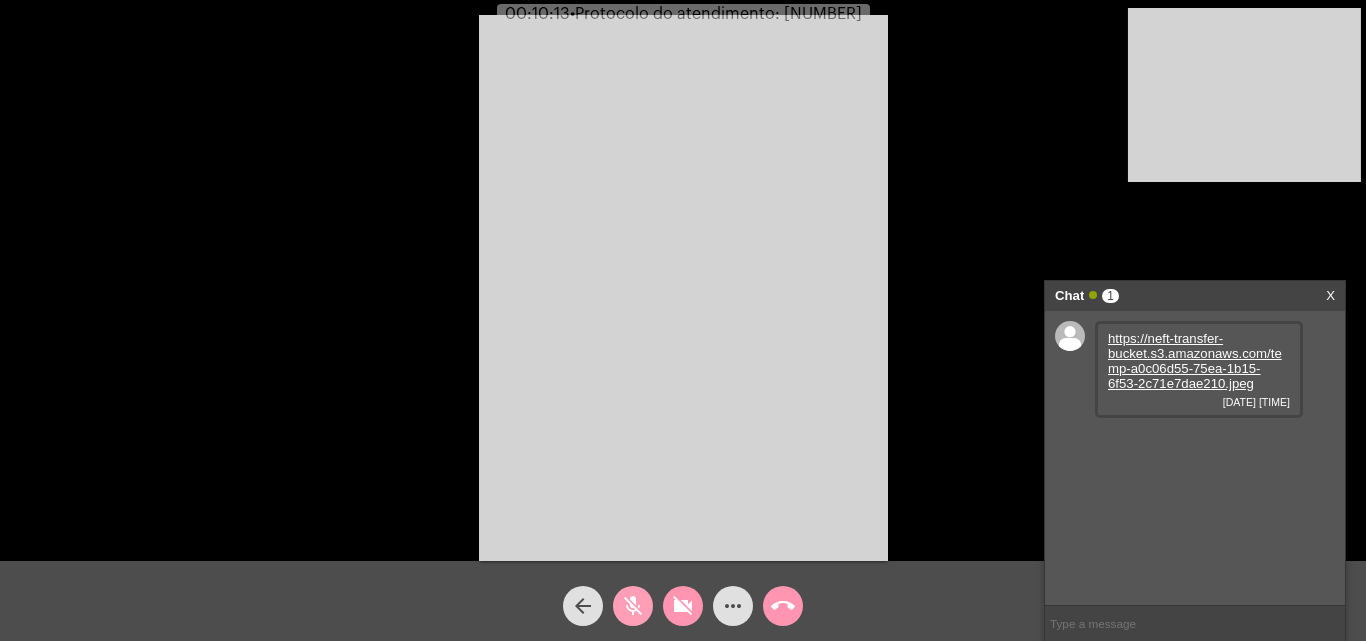 click on "mic_off" 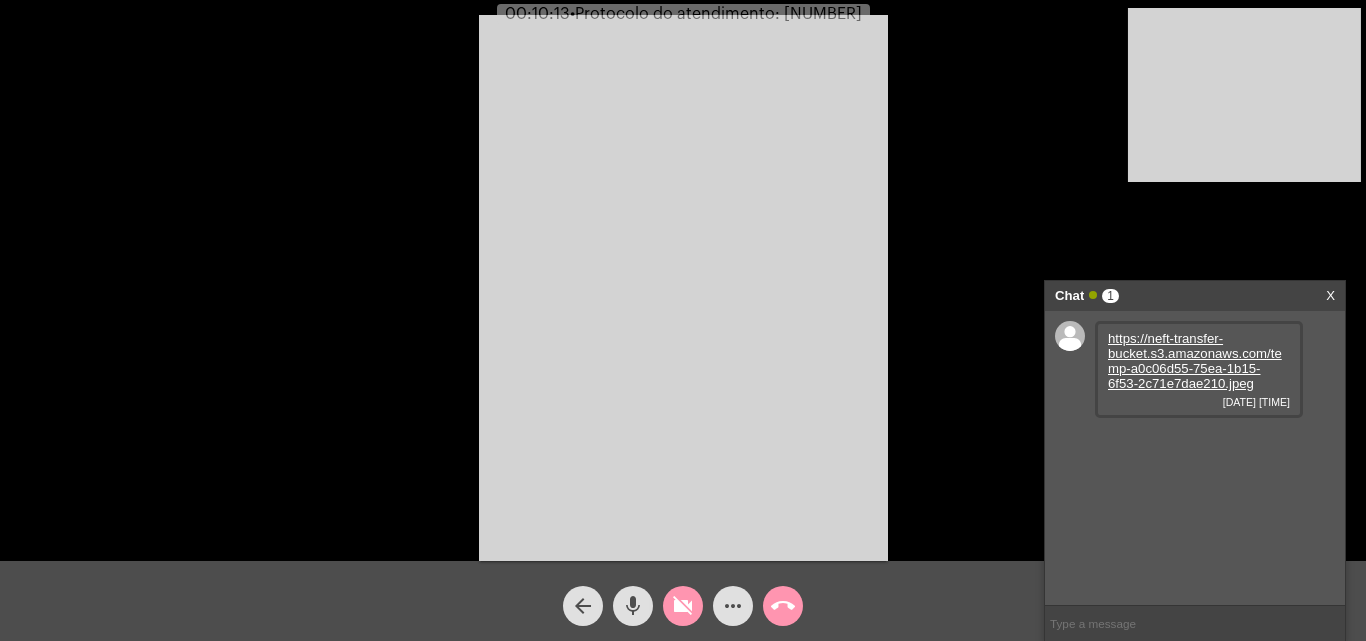 drag, startPoint x: 687, startPoint y: 610, endPoint x: 669, endPoint y: 593, distance: 24.758837 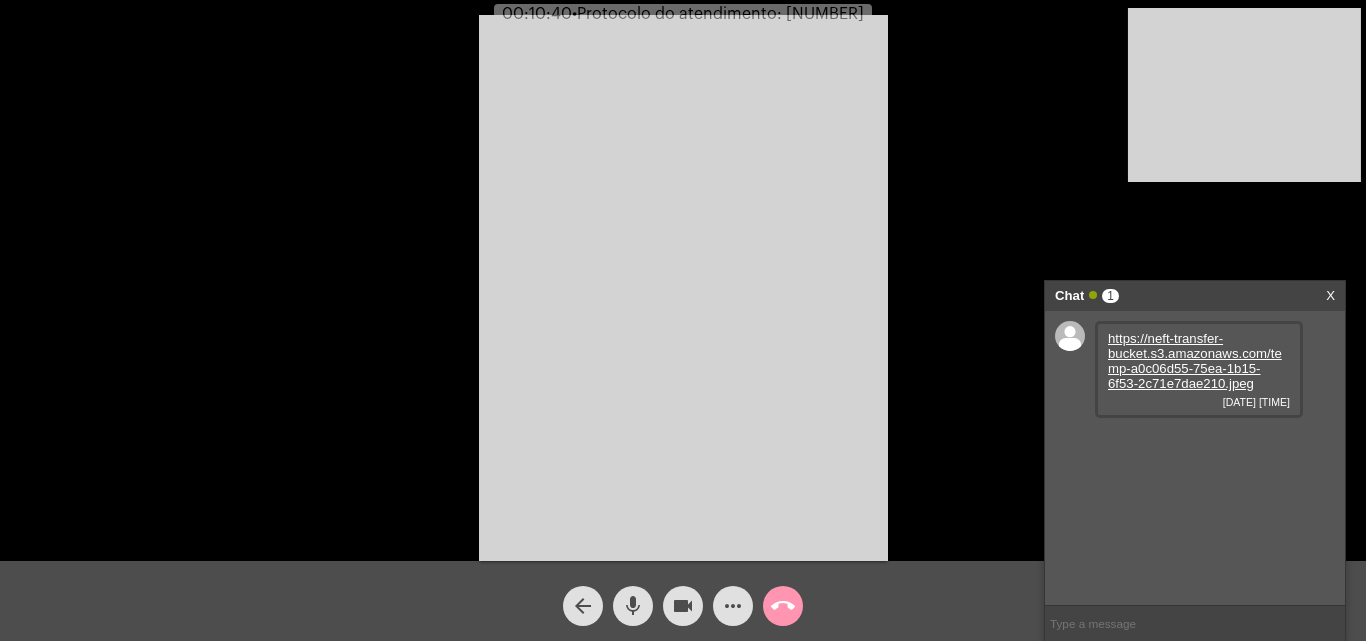 click on "mic" 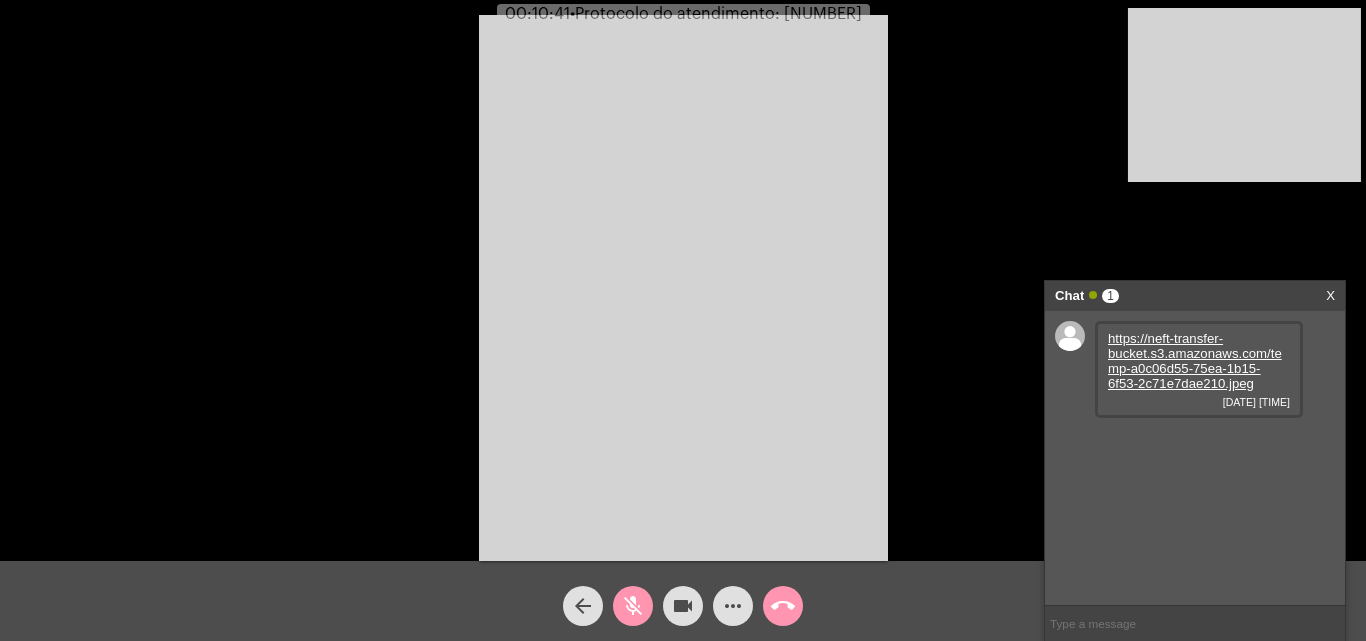 click on "videocam" 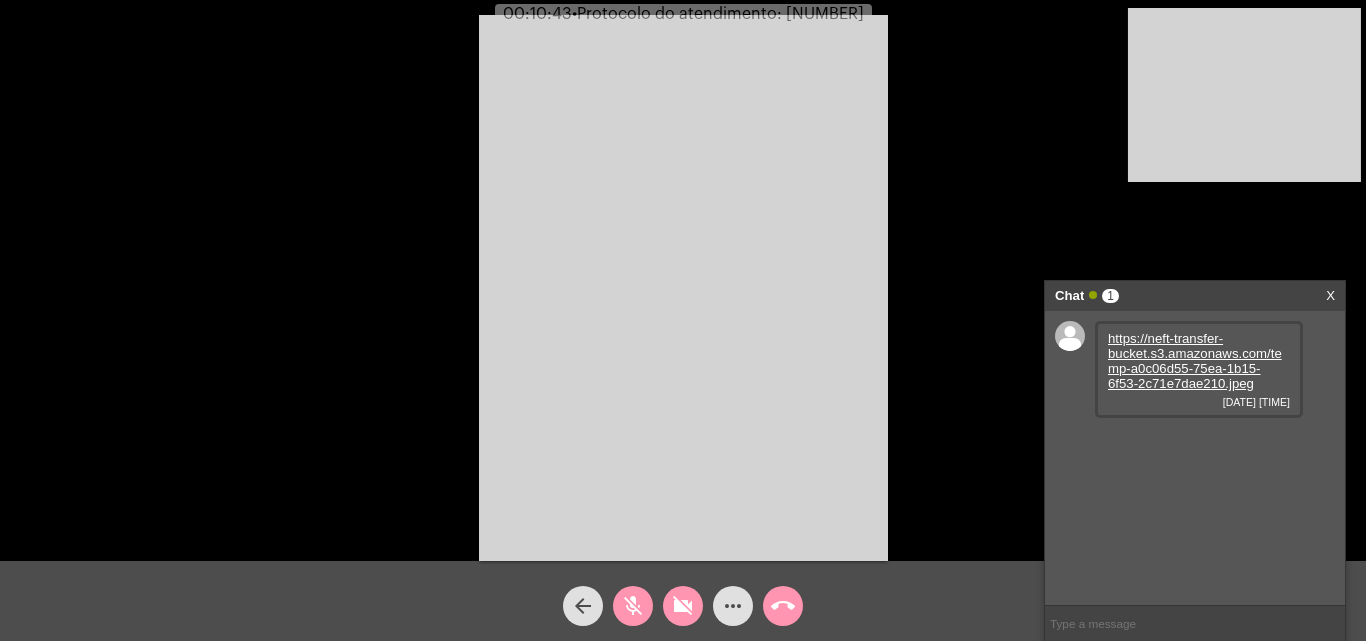 drag, startPoint x: 687, startPoint y: 596, endPoint x: 629, endPoint y: 596, distance: 58 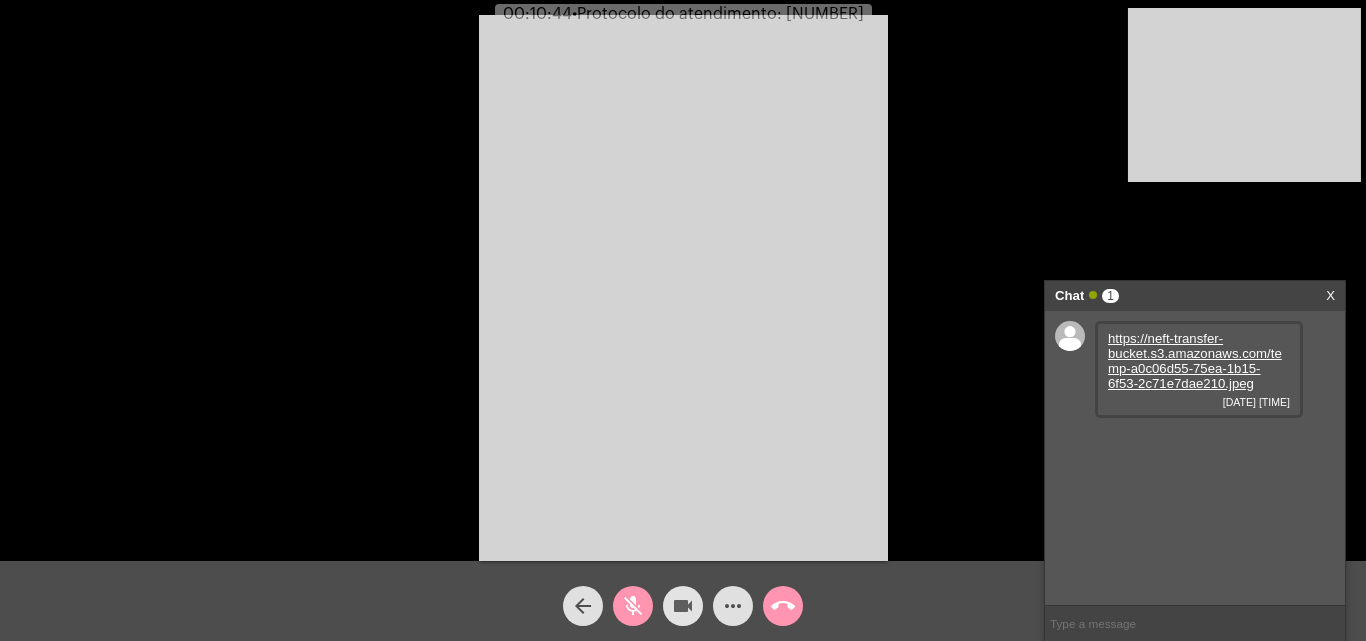 click on "mic_off" 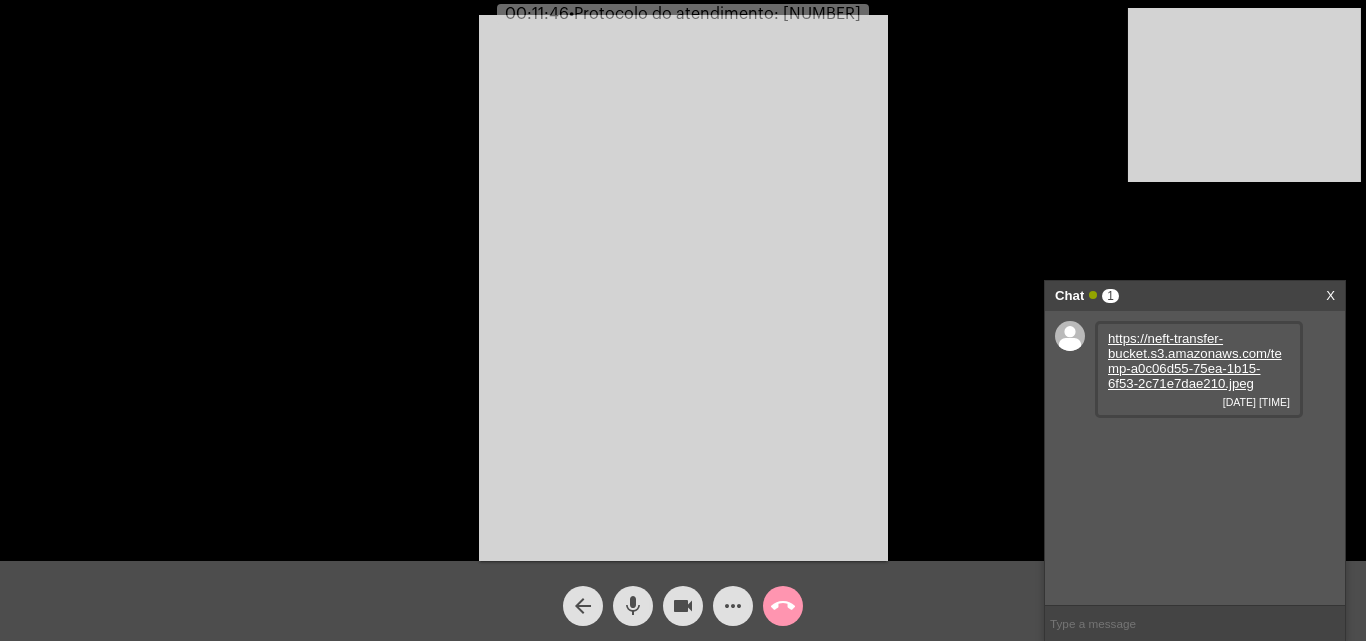 click on "mic" 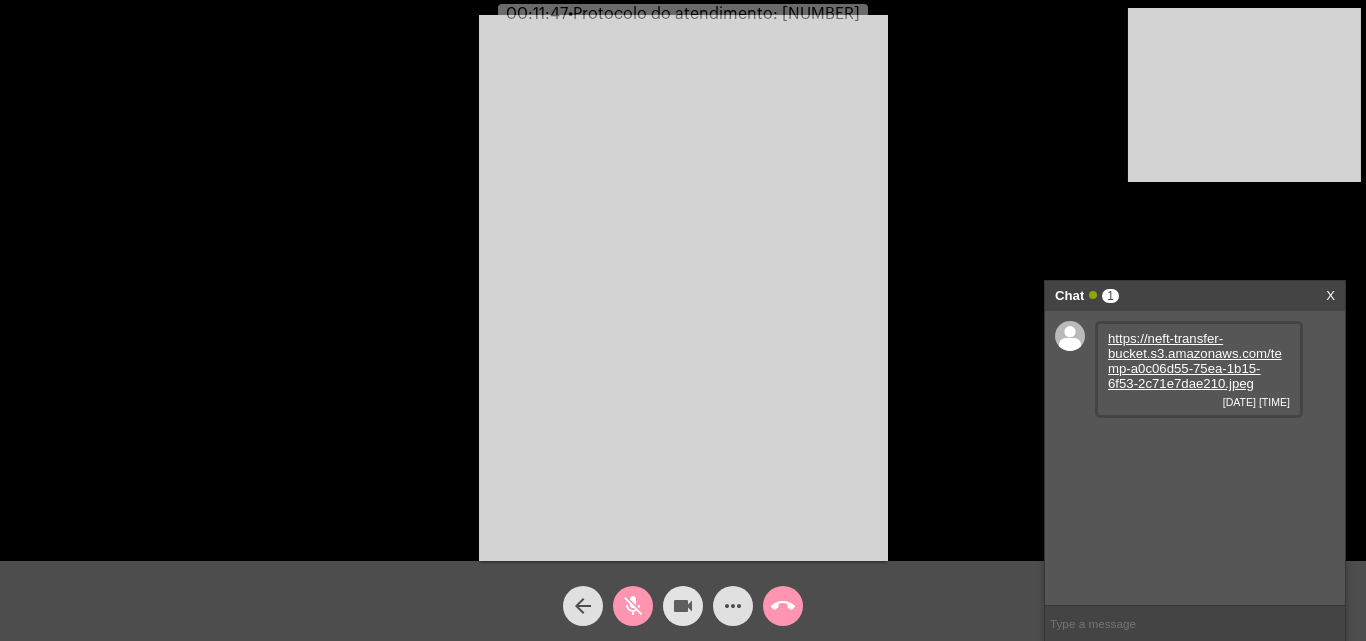 click on "videocam" 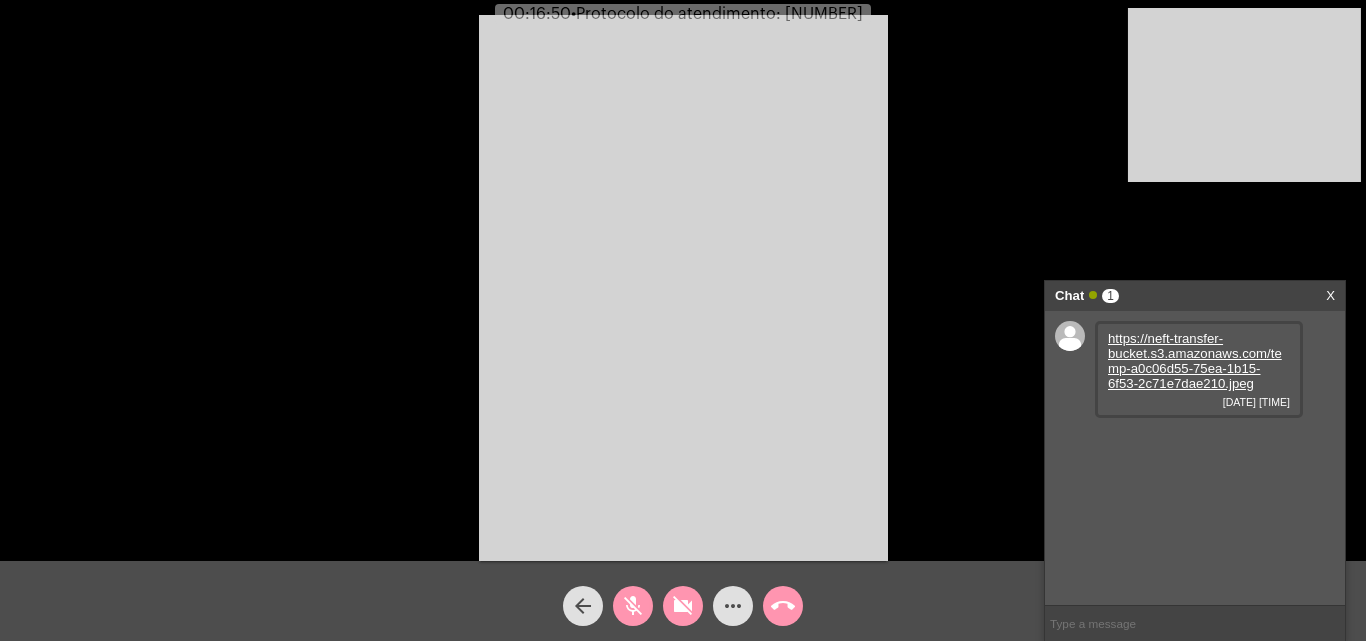 click on "videocam_off" 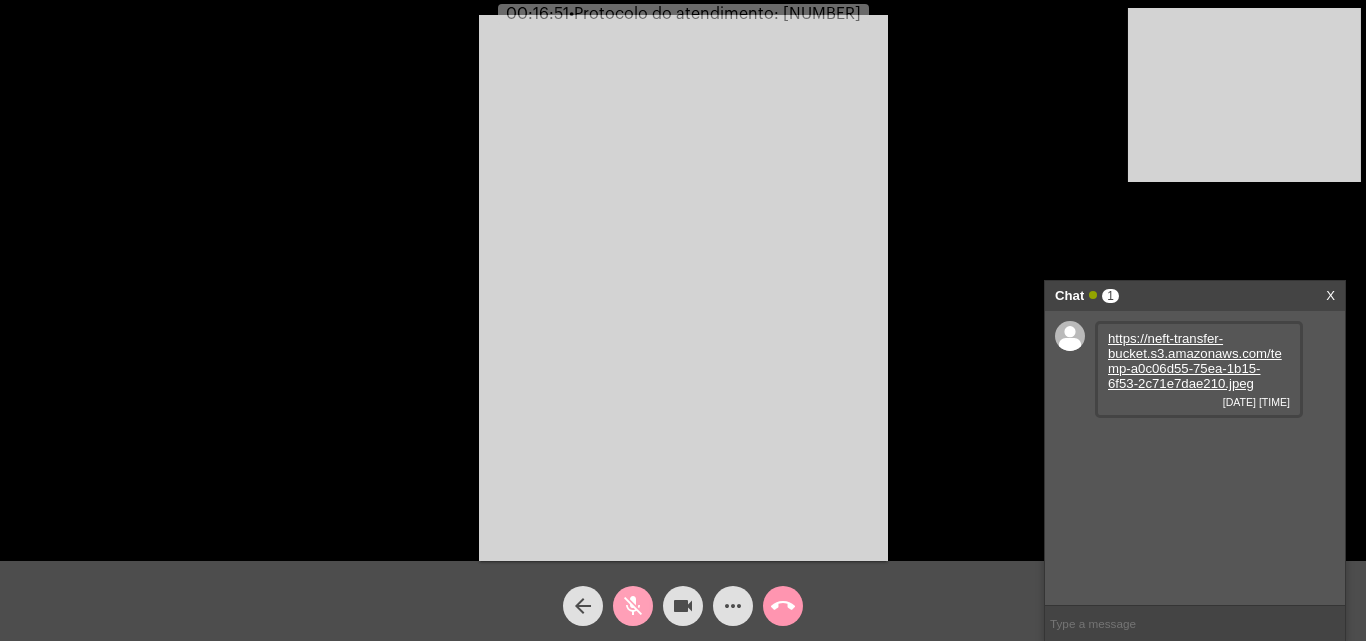 click on "mic_off" 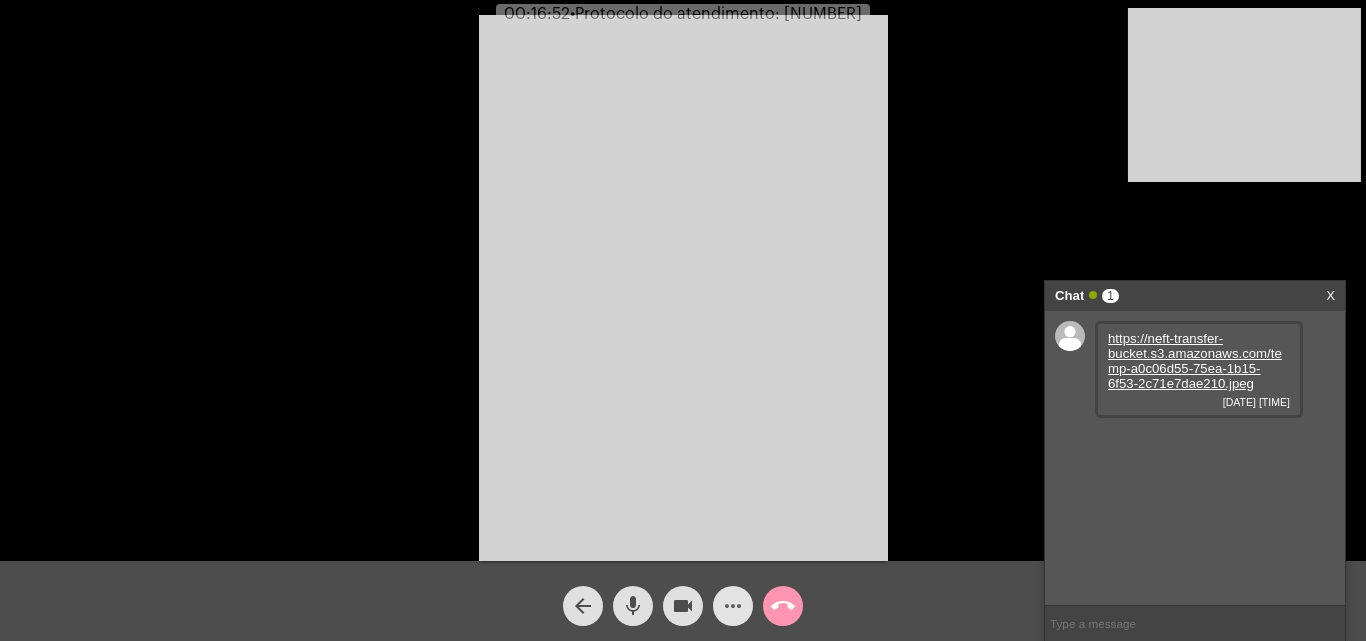 click on "more_horiz" 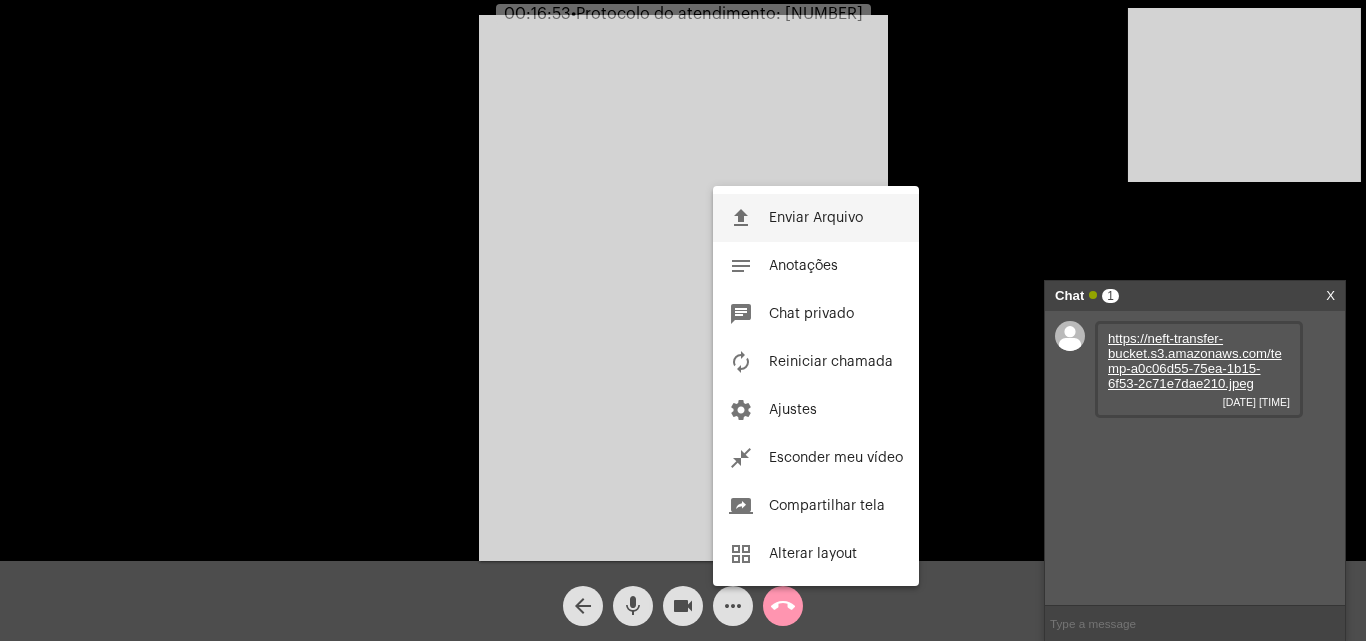 click on "Enviar Arquivo" at bounding box center (816, 218) 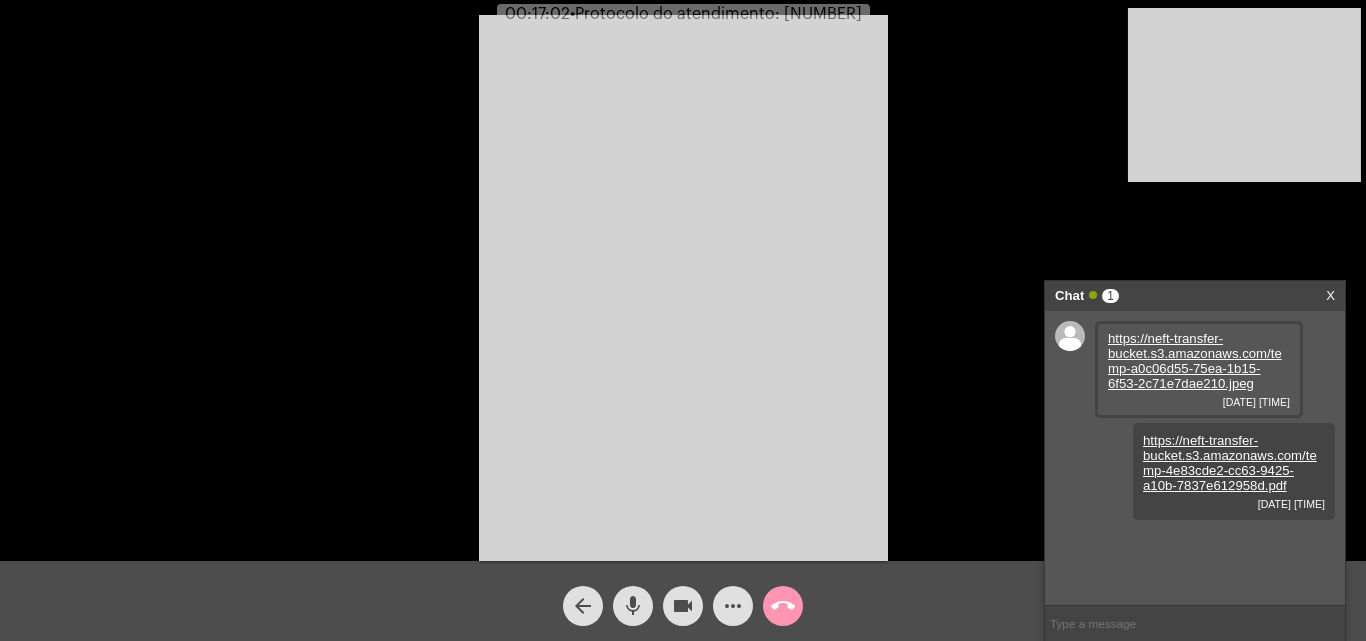 click on "more_horiz" 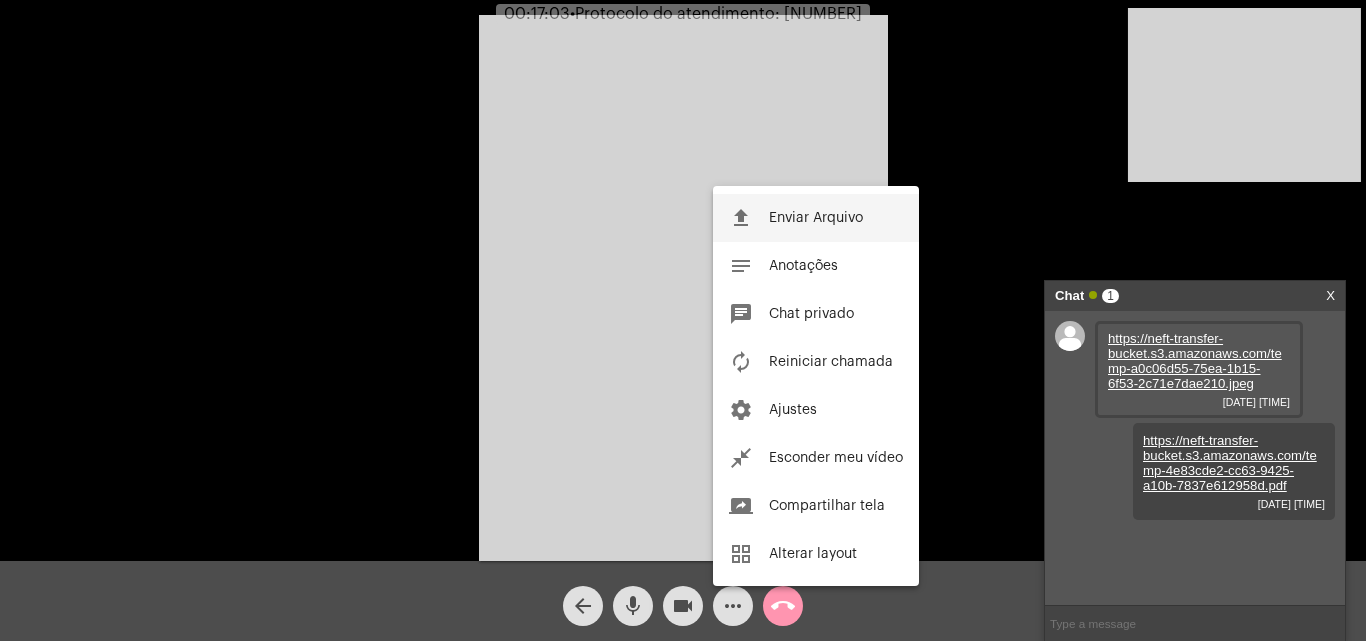 click on "file_upload Enviar Arquivo" at bounding box center (816, 218) 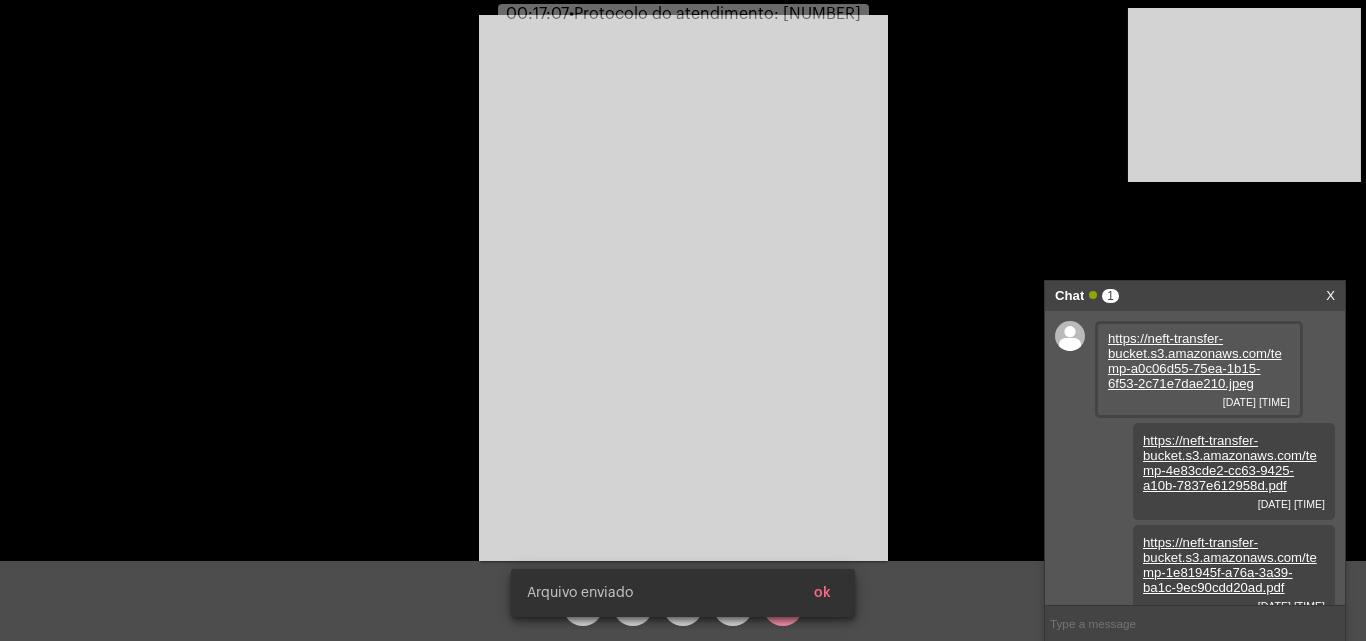 scroll, scrollTop: 17, scrollLeft: 0, axis: vertical 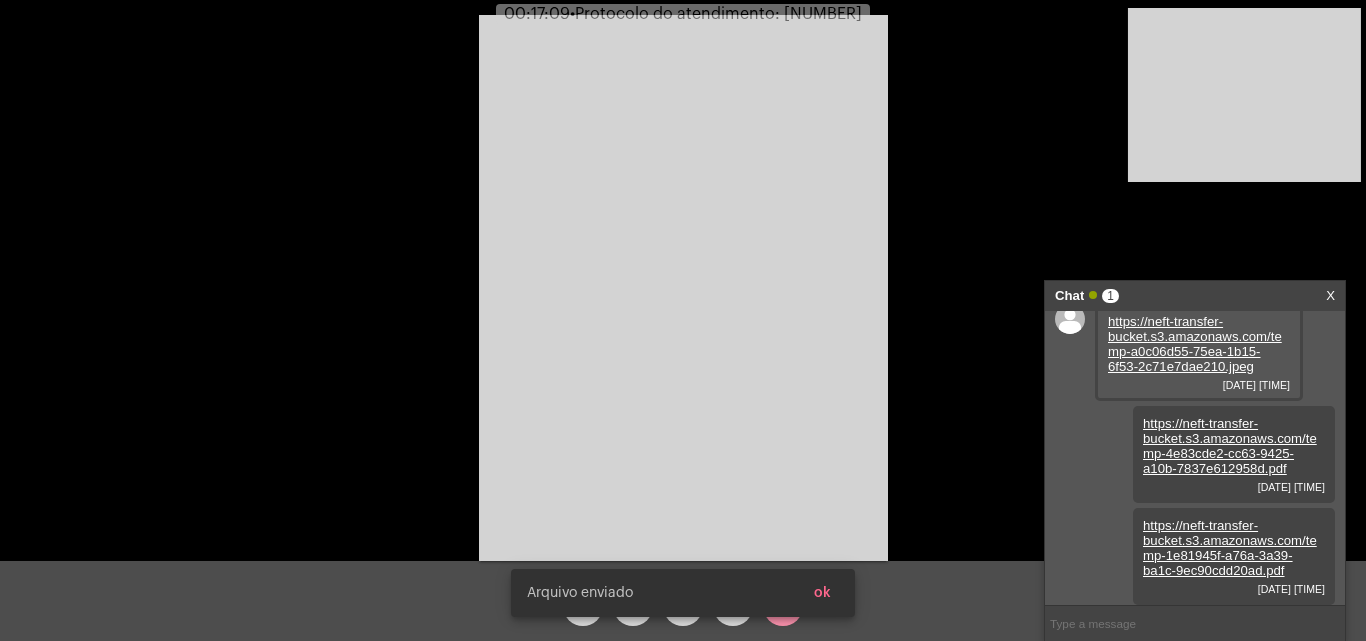click on "•  Protocolo do atendimento: [NUMBER]" 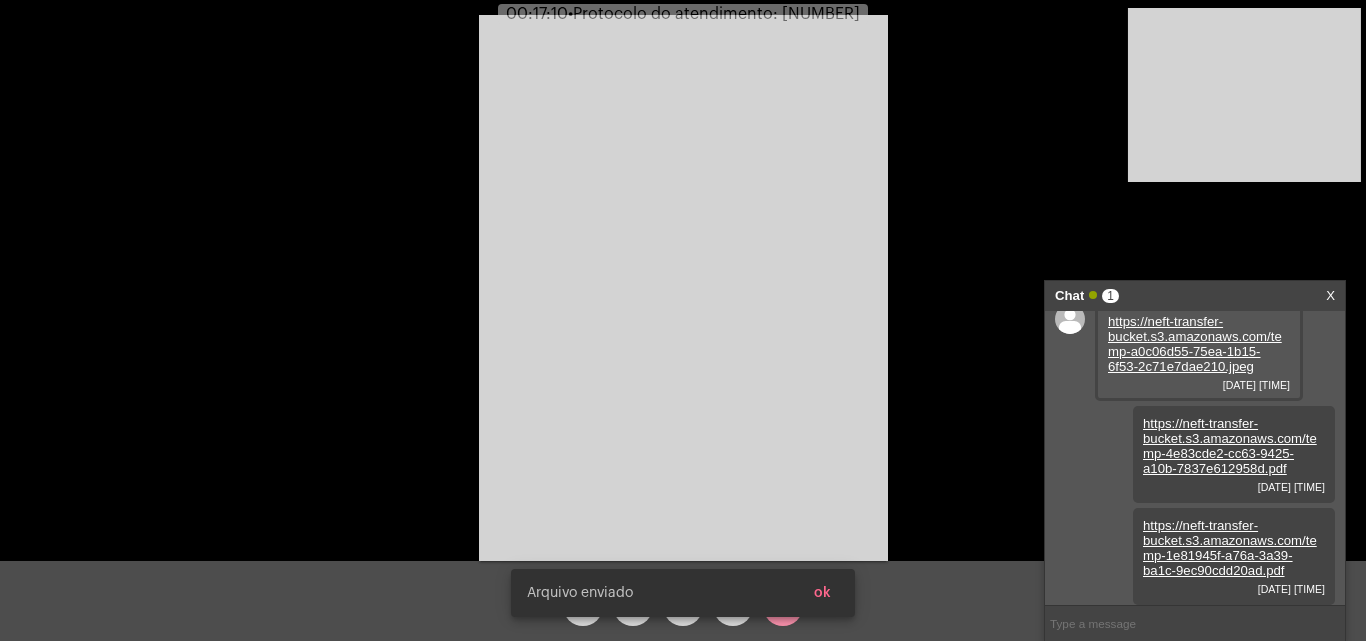 copy on "[NUMBER]" 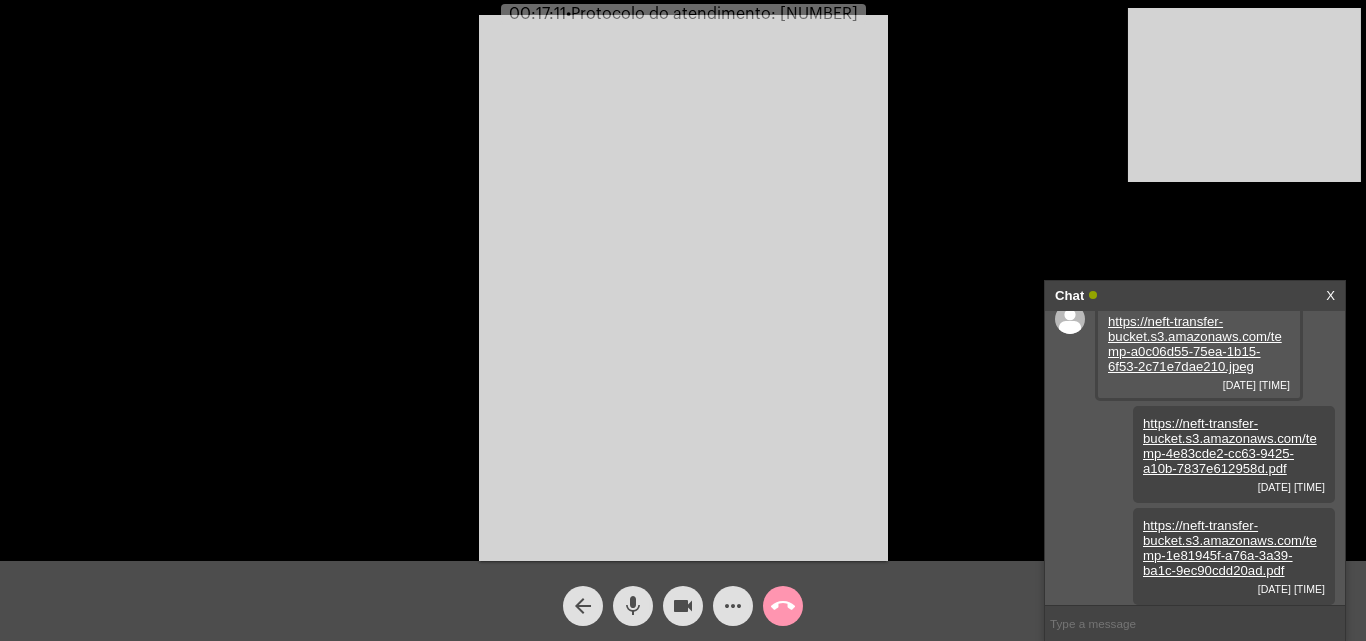 click at bounding box center (1195, 623) 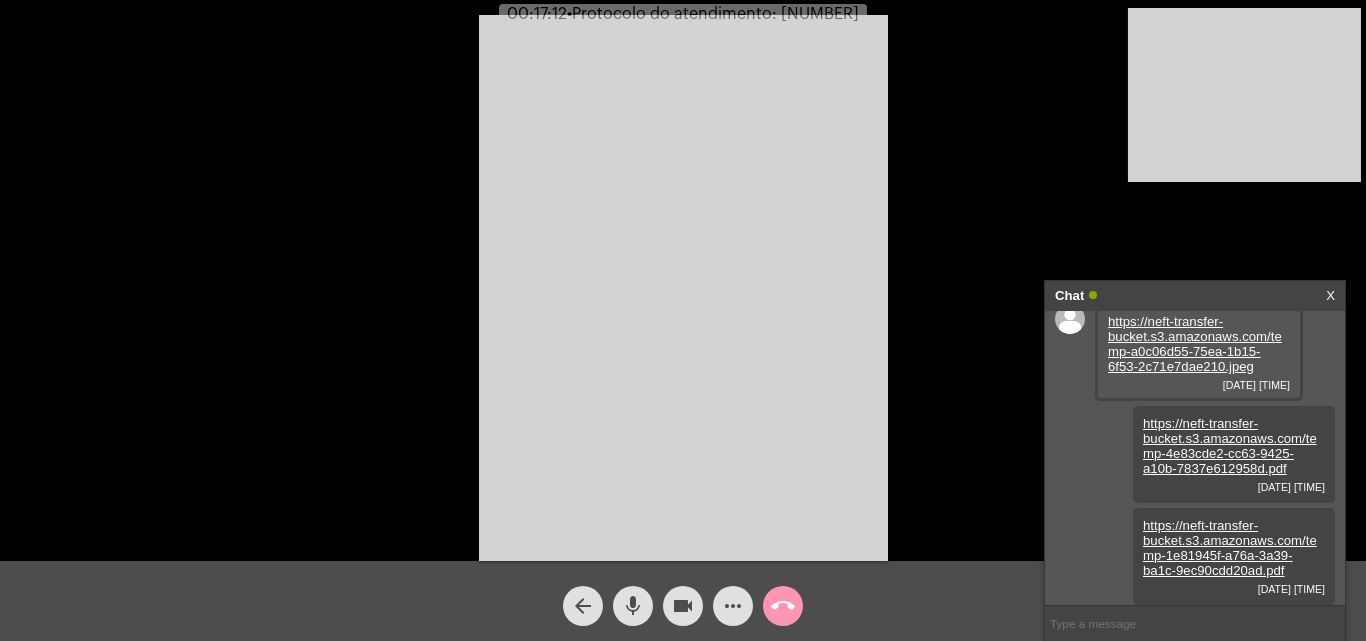 paste on "[NUMBER]" 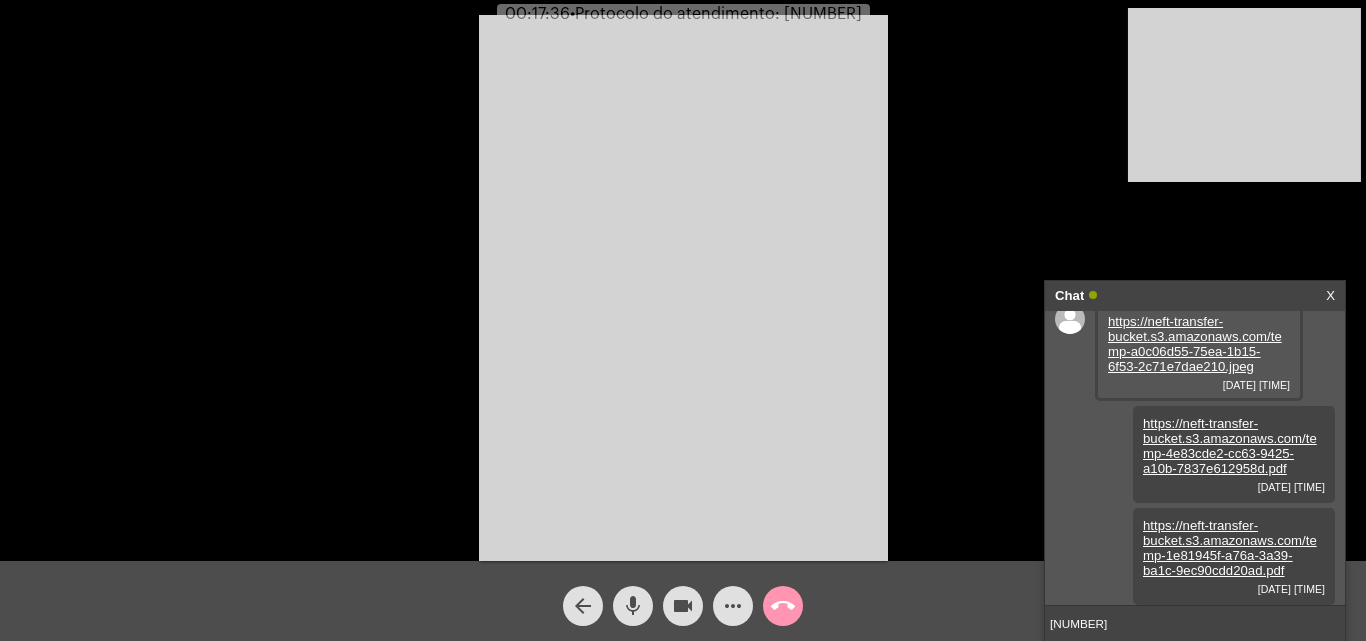 type 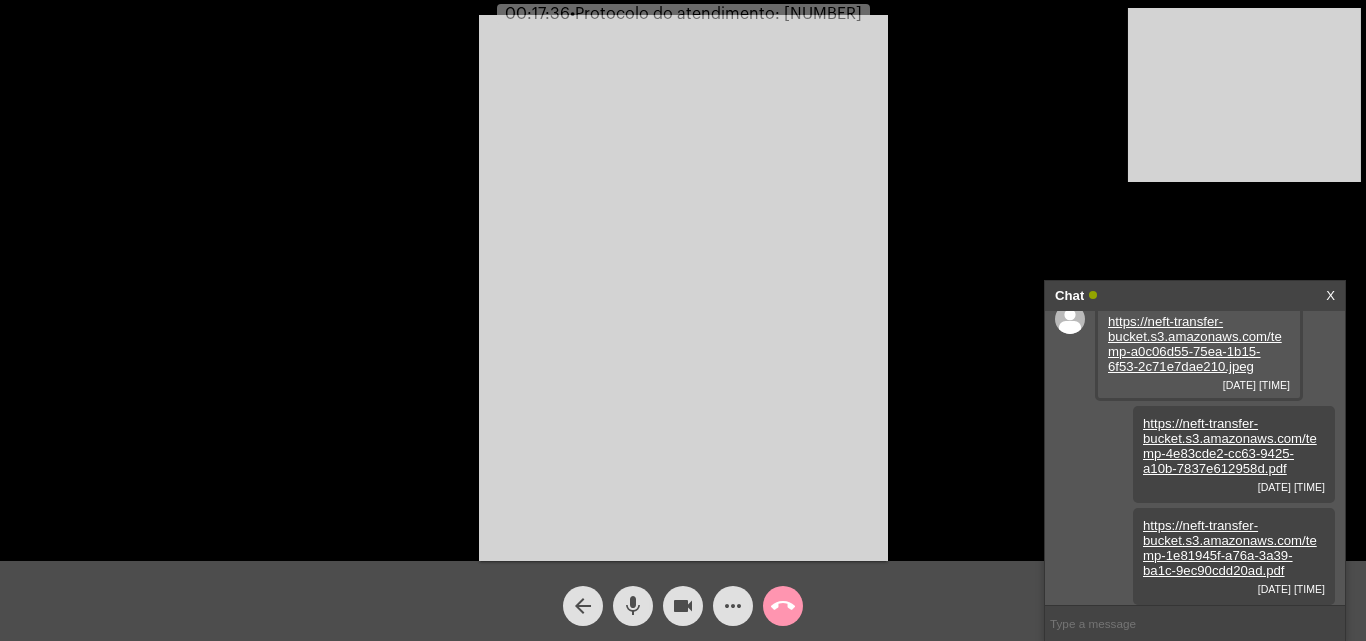 scroll, scrollTop: 74, scrollLeft: 0, axis: vertical 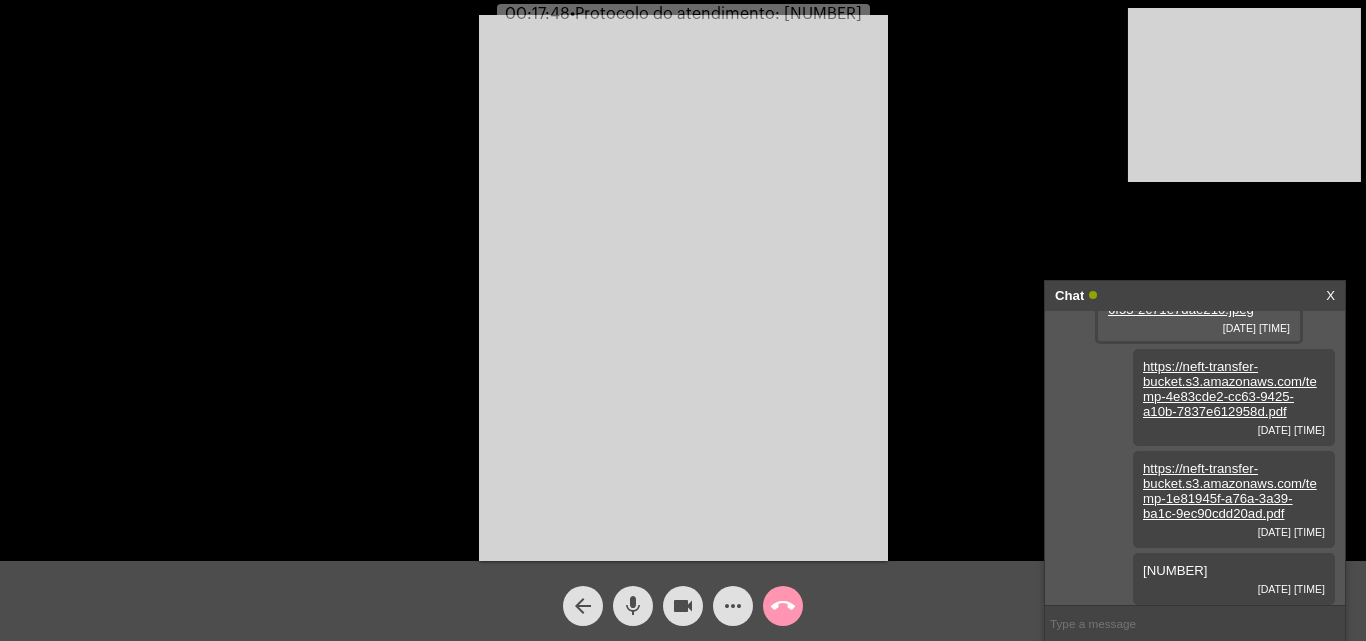 click on "mic" 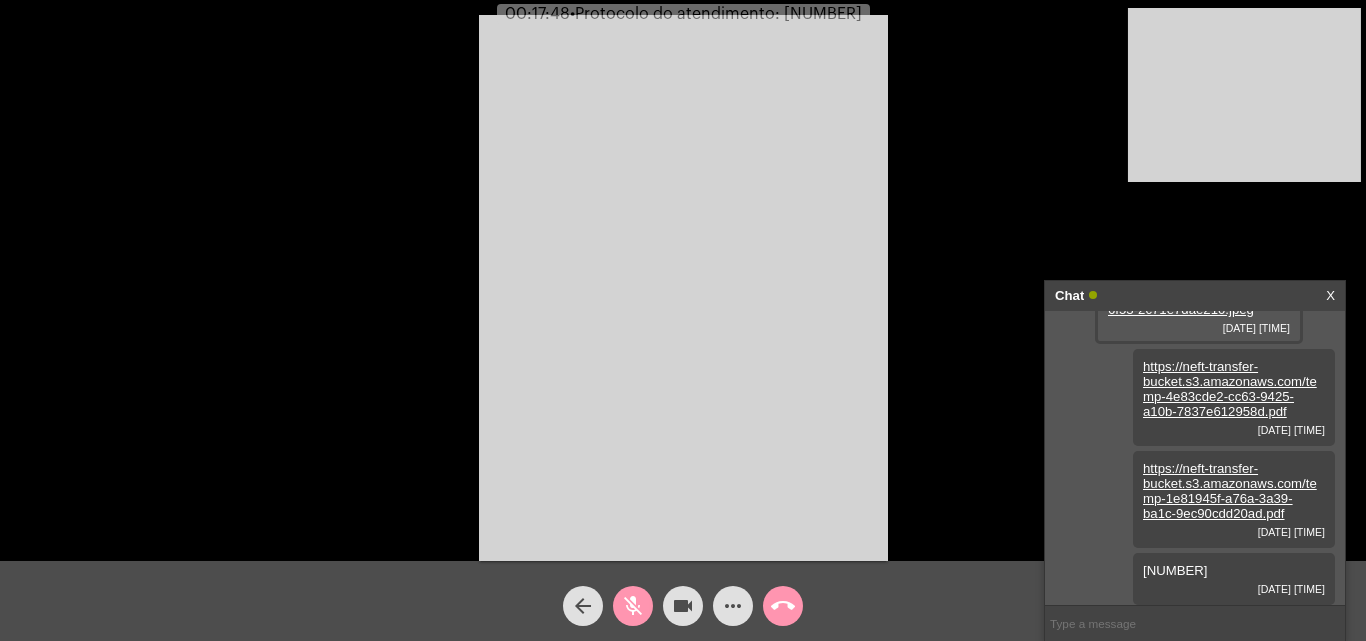 click on "videocam" 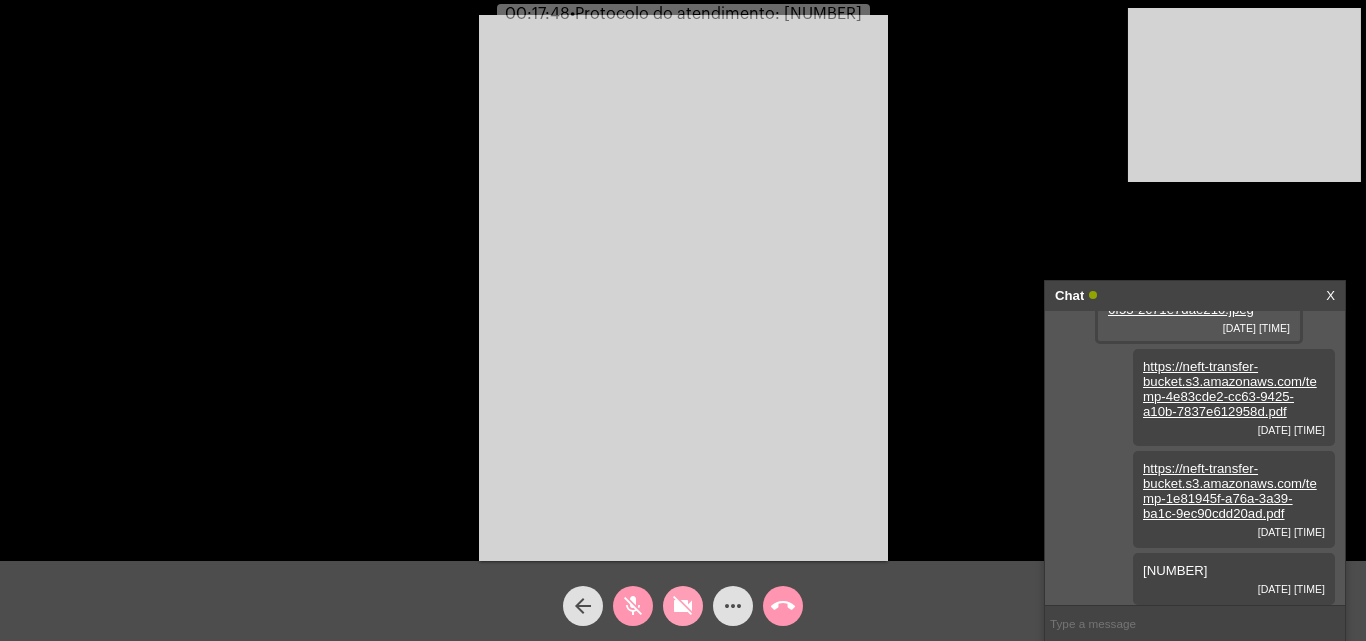 click on "call_end" 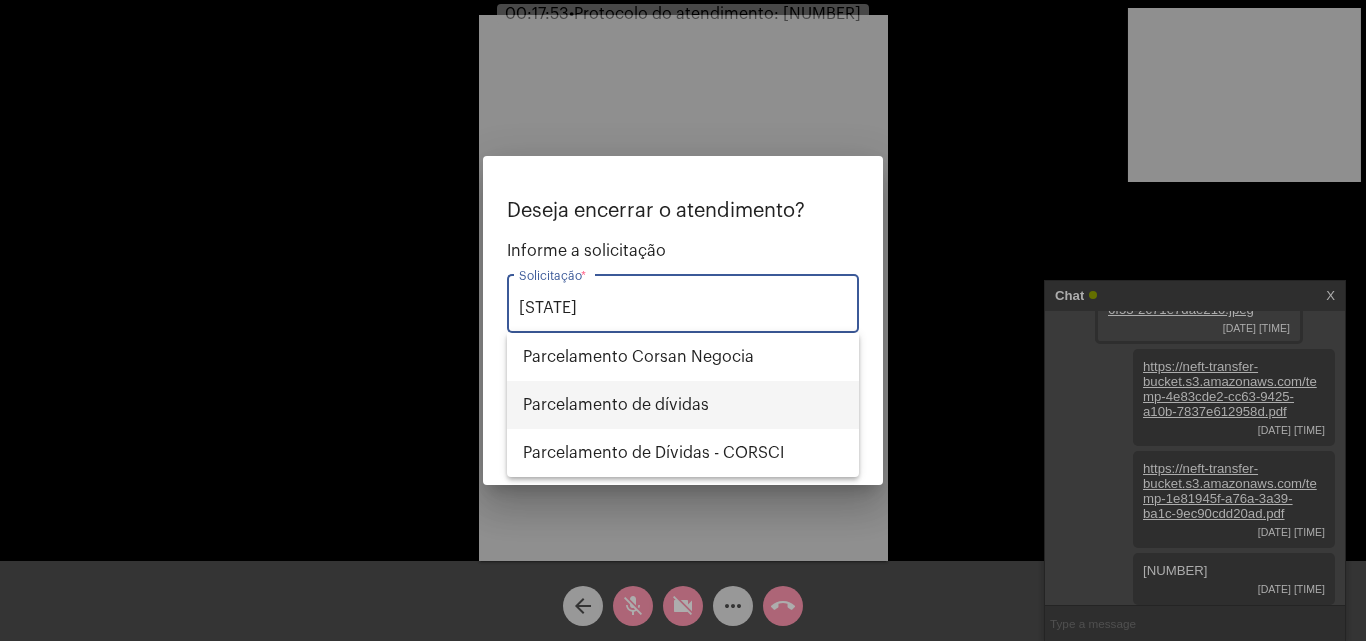 click on "Parcelamento de dívidas" at bounding box center (683, 405) 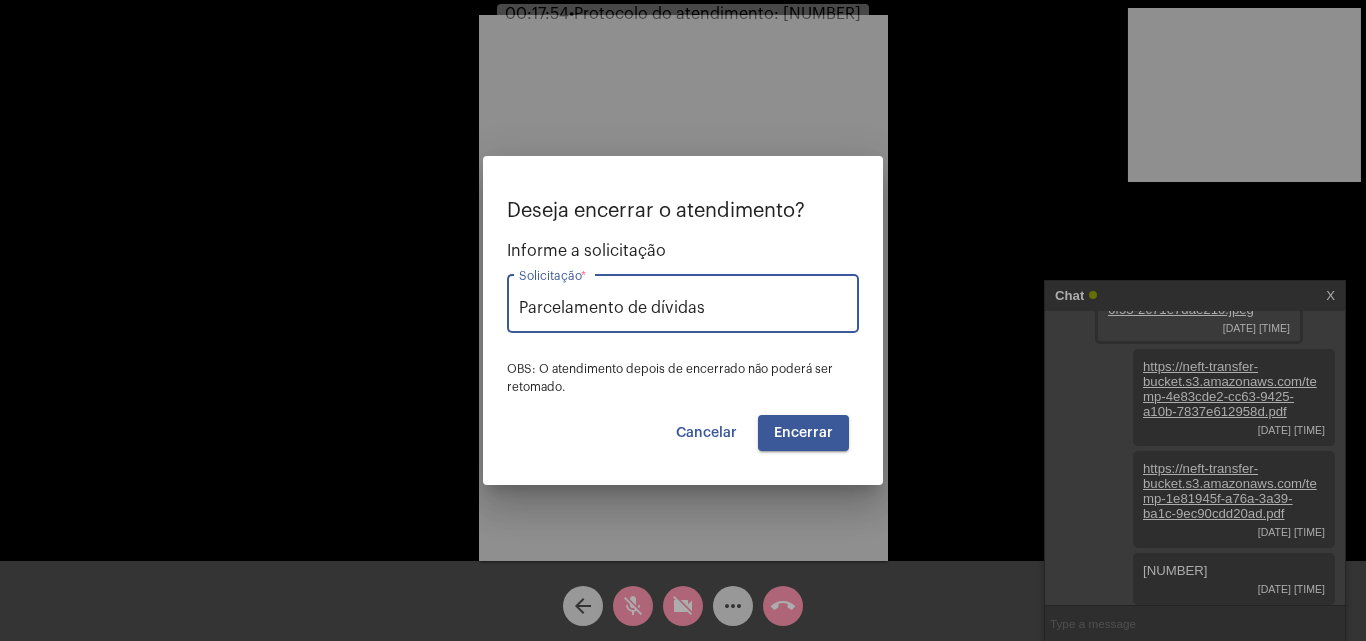 click on "Encerrar" at bounding box center [803, 433] 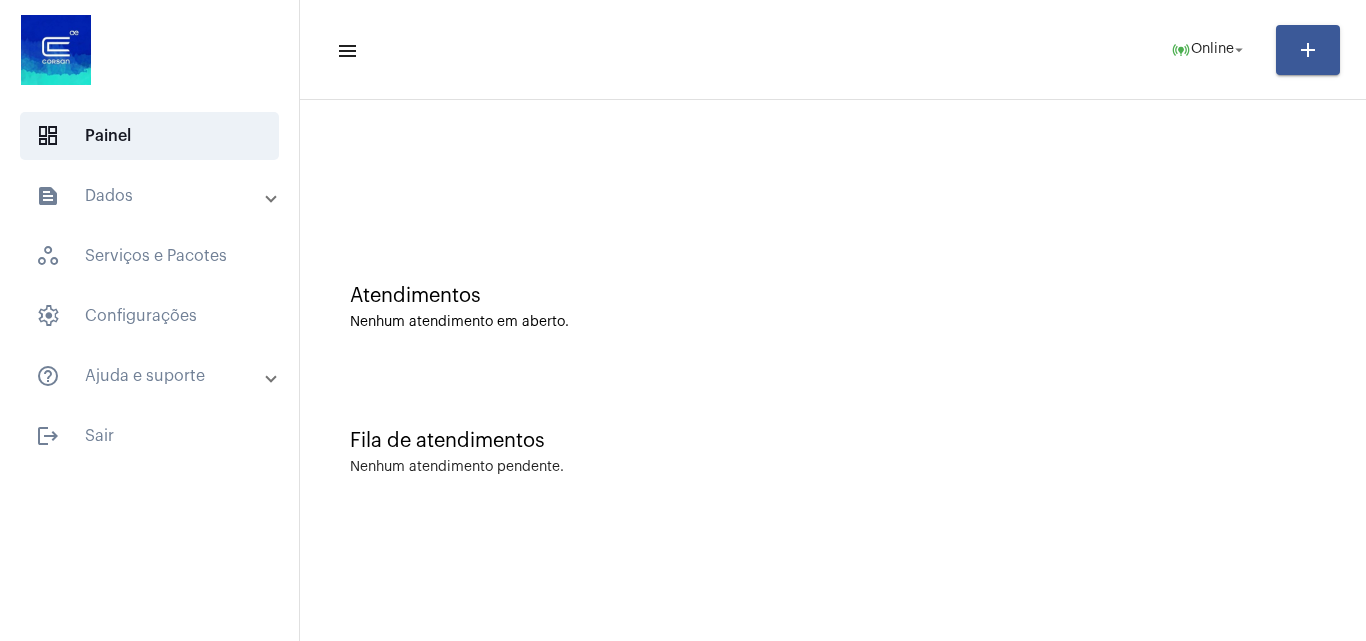 click on "Fila de atendimentos" 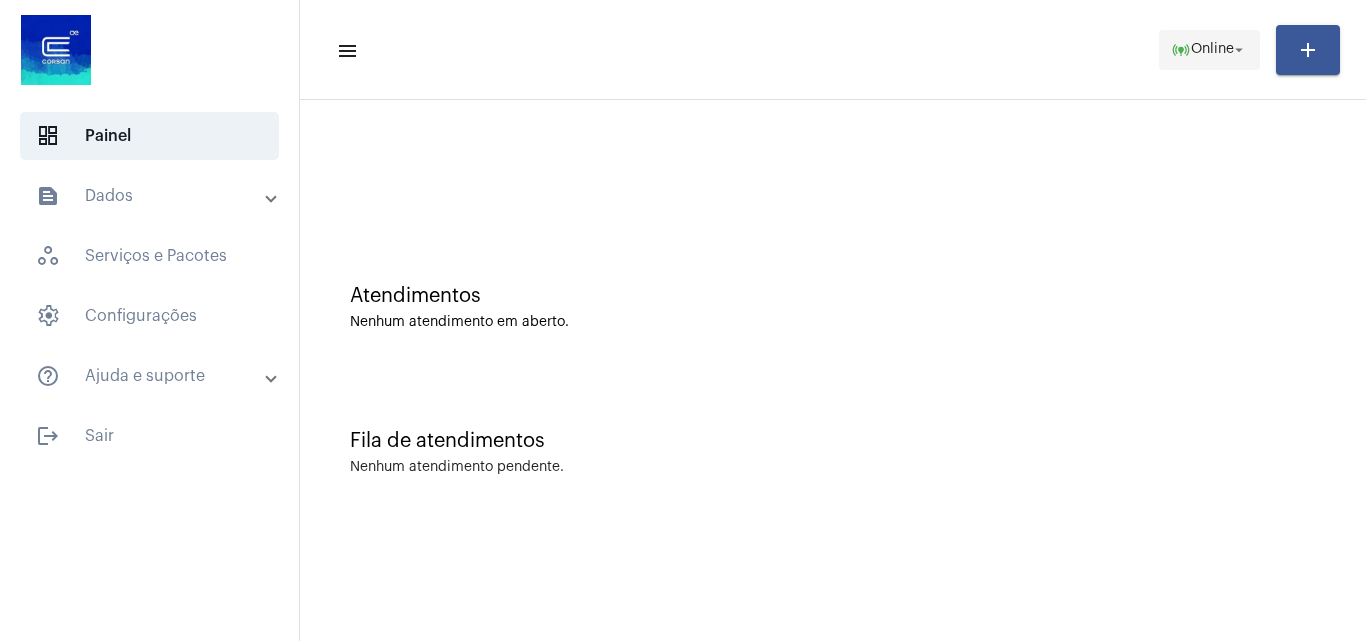 click on "Online" 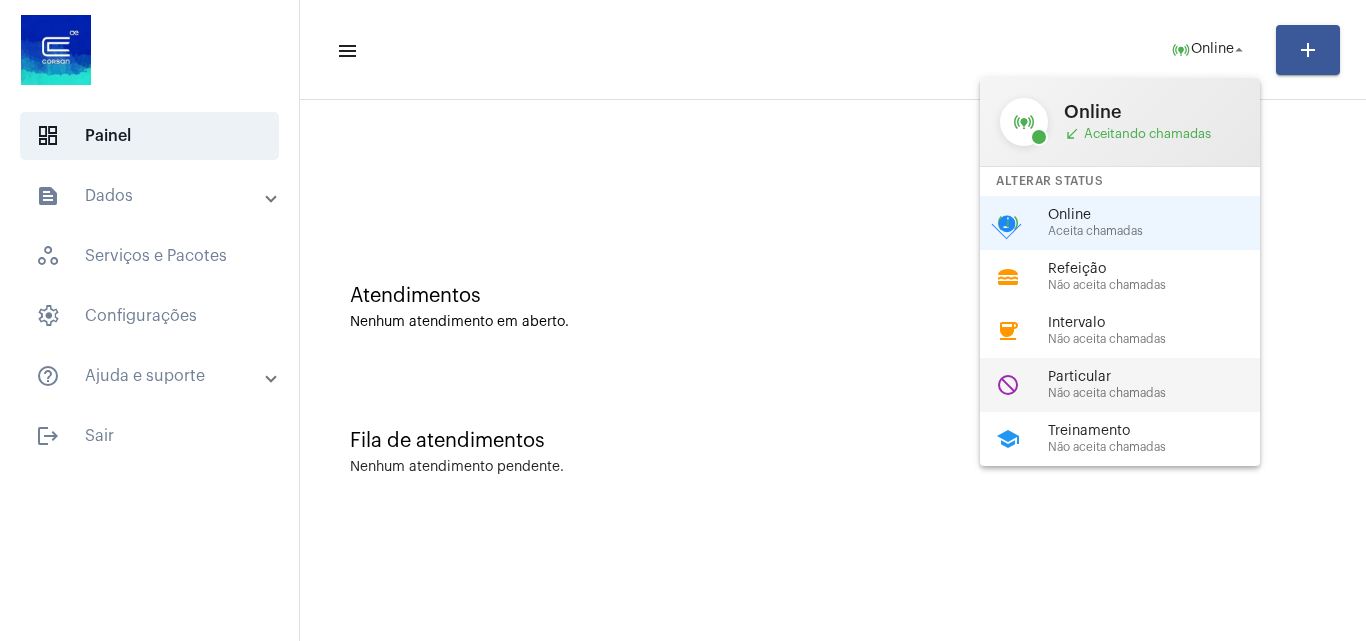 click on "Não aceita chamadas" at bounding box center [1162, 393] 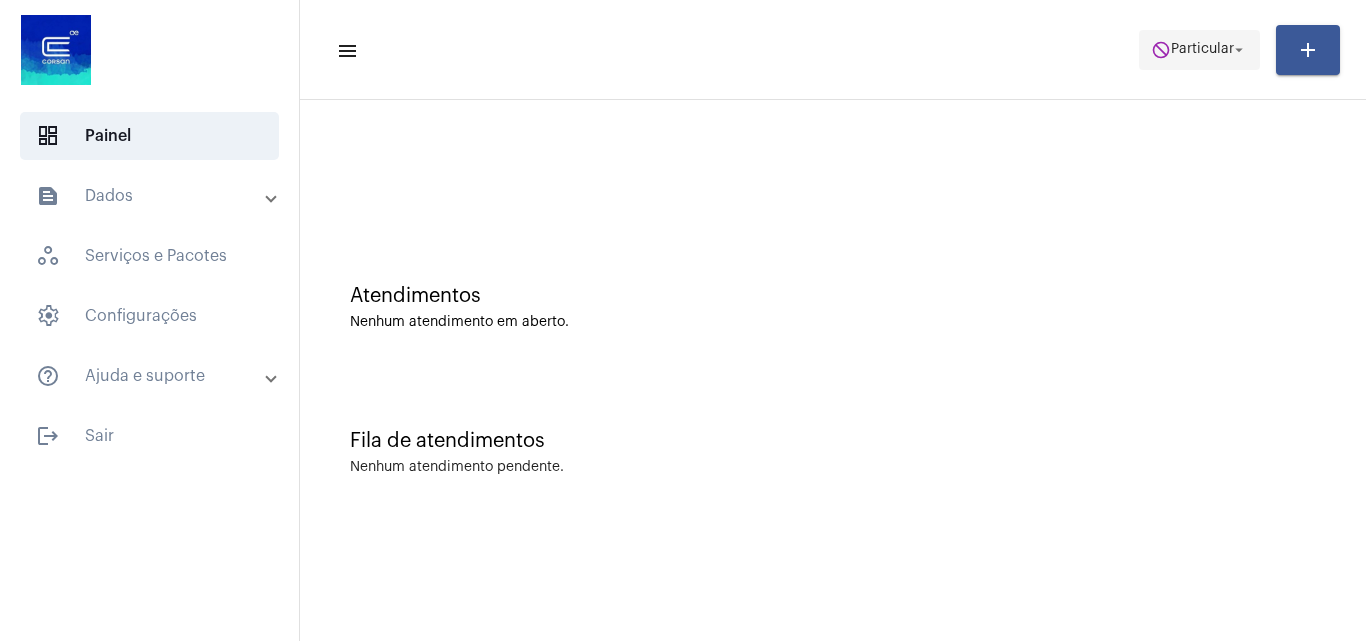 drag, startPoint x: 1233, startPoint y: 49, endPoint x: 1219, endPoint y: 58, distance: 16.643316 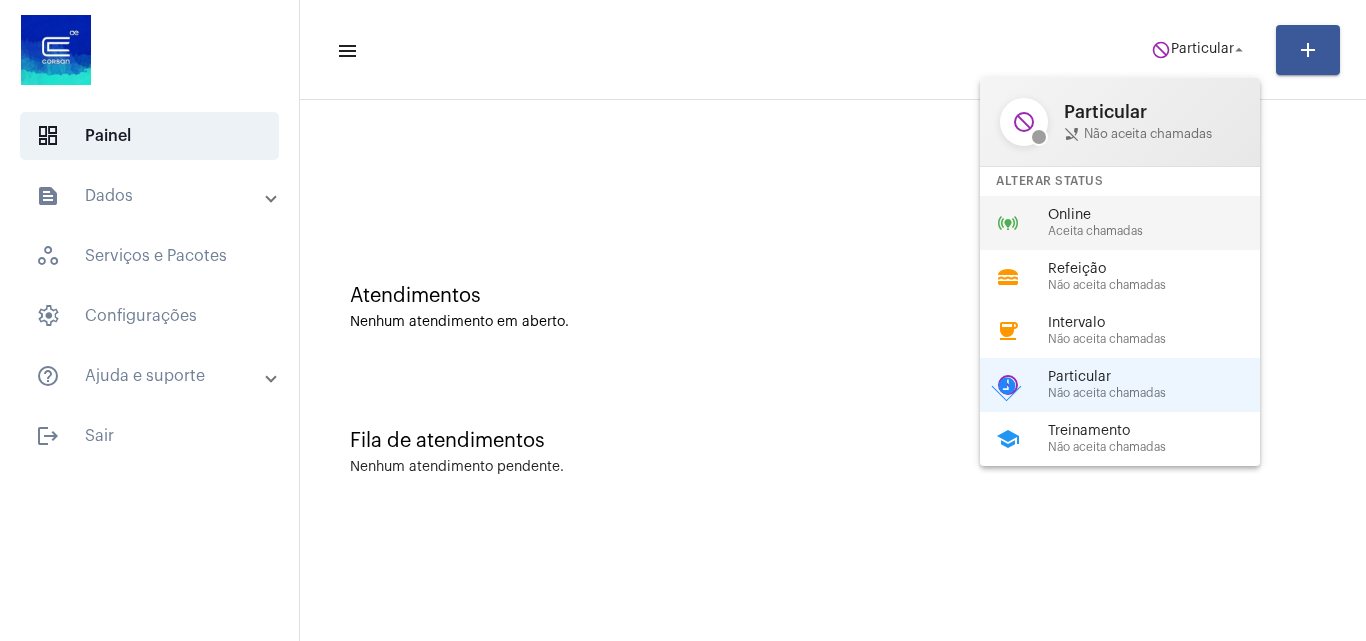 click on "Online" at bounding box center (1162, 215) 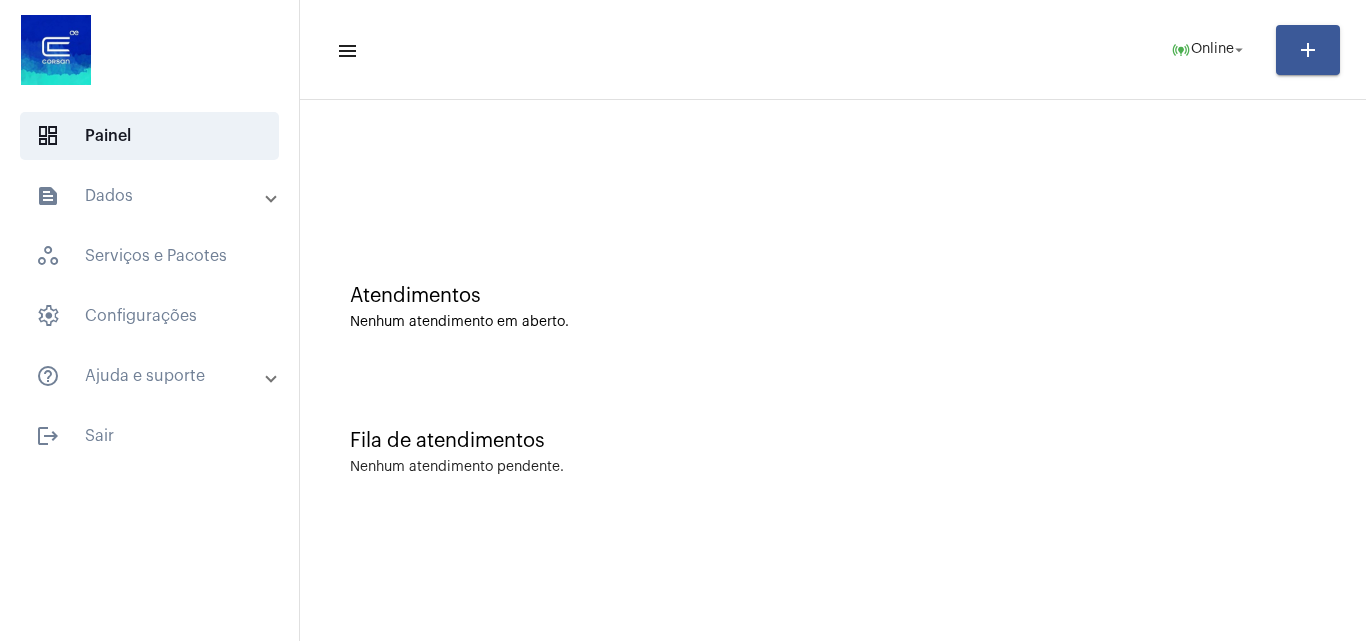 click on "menu  online_prediction  Online arrow_drop_down add Atendimentos Nenhum atendimento em aberto. Fila de atendimentos Nenhum atendimento pendente." 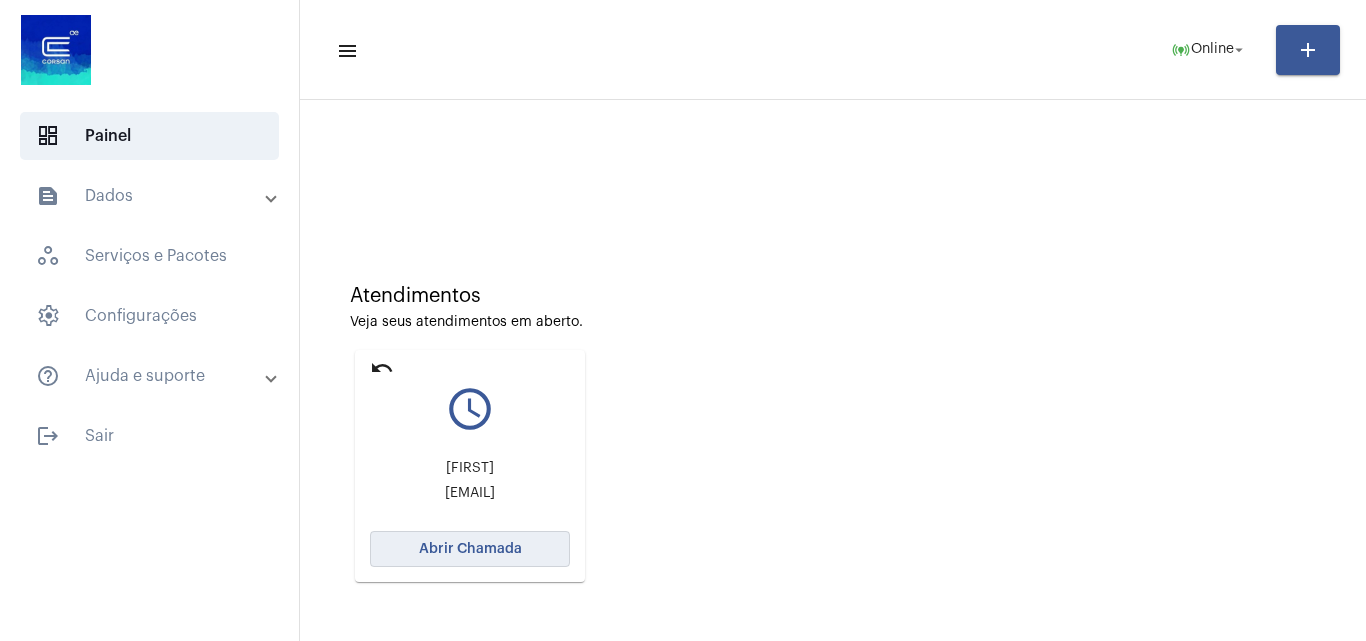 click on "Abrir Chamada" 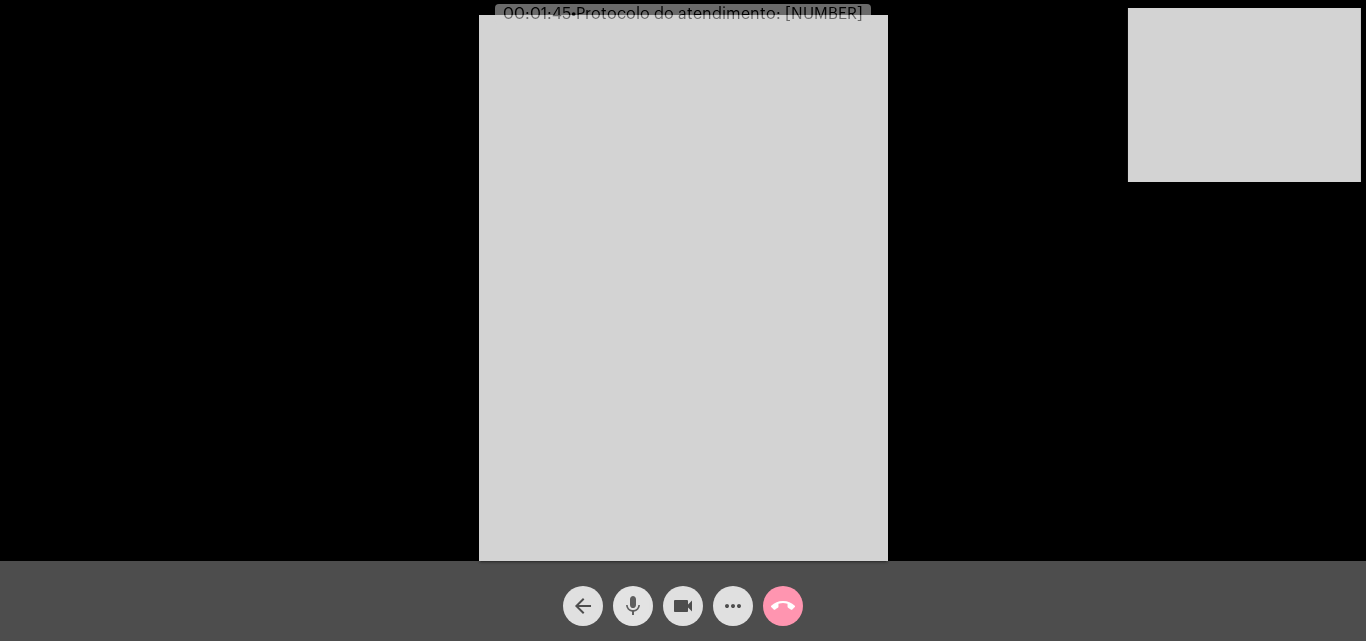 drag, startPoint x: 624, startPoint y: 617, endPoint x: 678, endPoint y: 604, distance: 55.542778 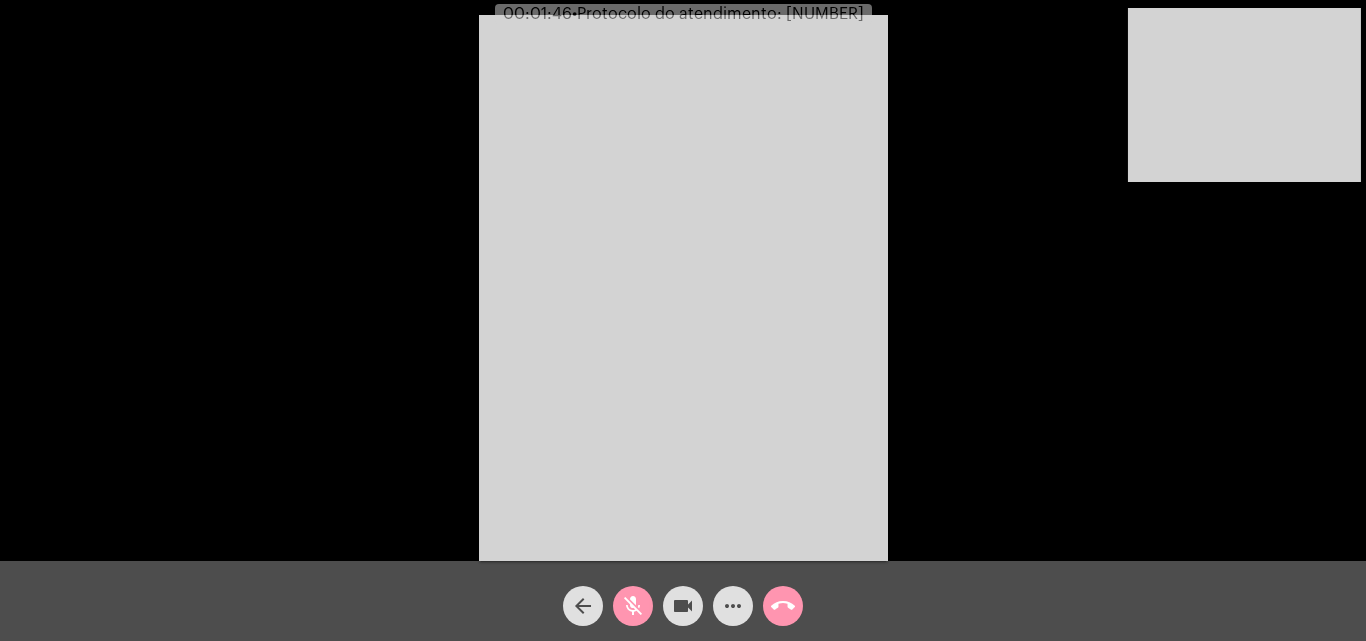 drag, startPoint x: 677, startPoint y: 604, endPoint x: 683, endPoint y: 590, distance: 15.231546 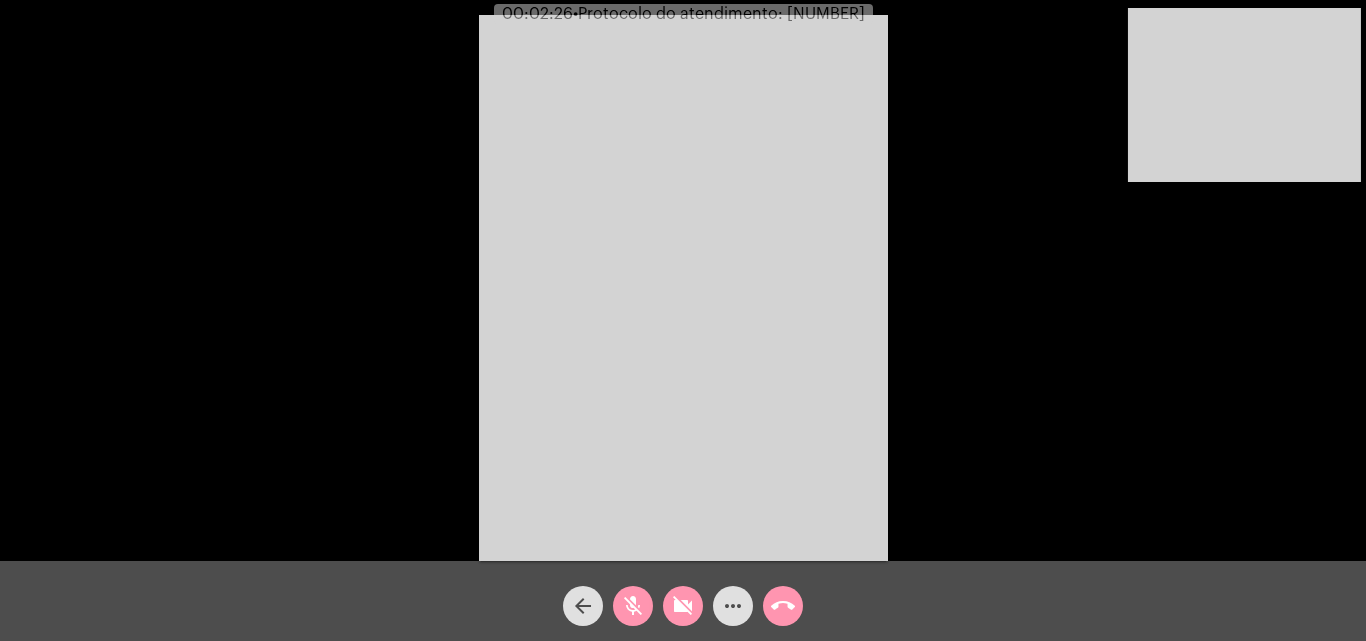 click on "videocam_off" 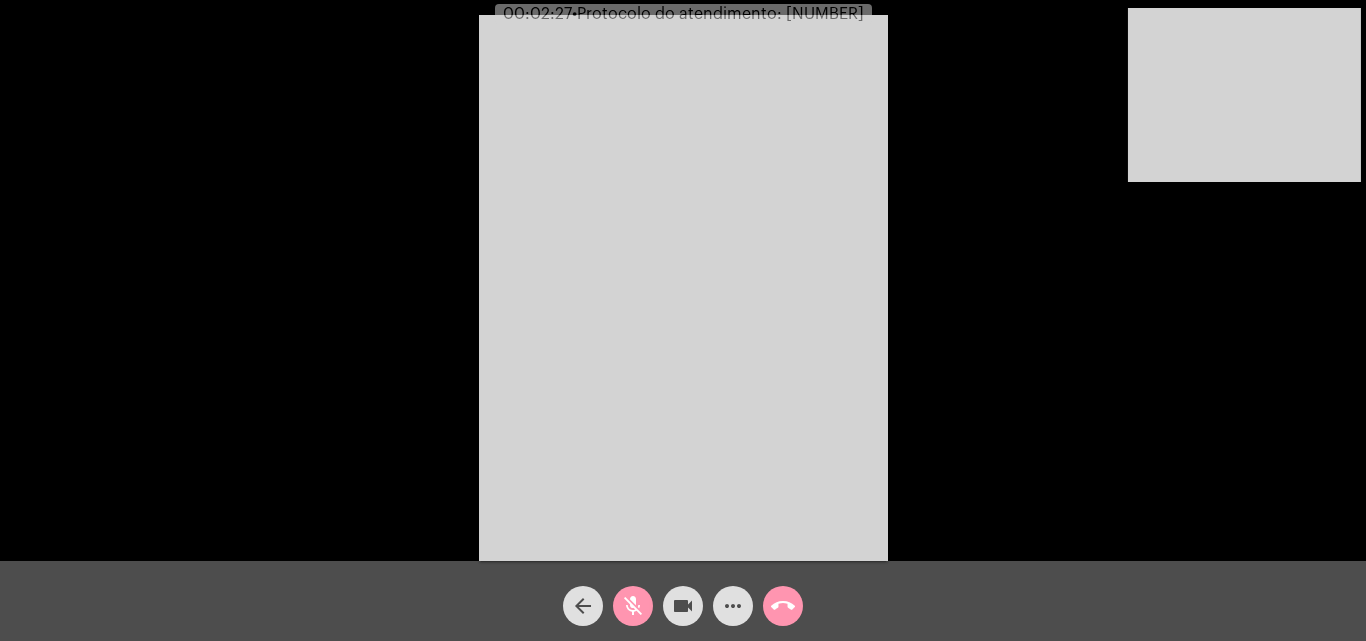 click on "mic_off" 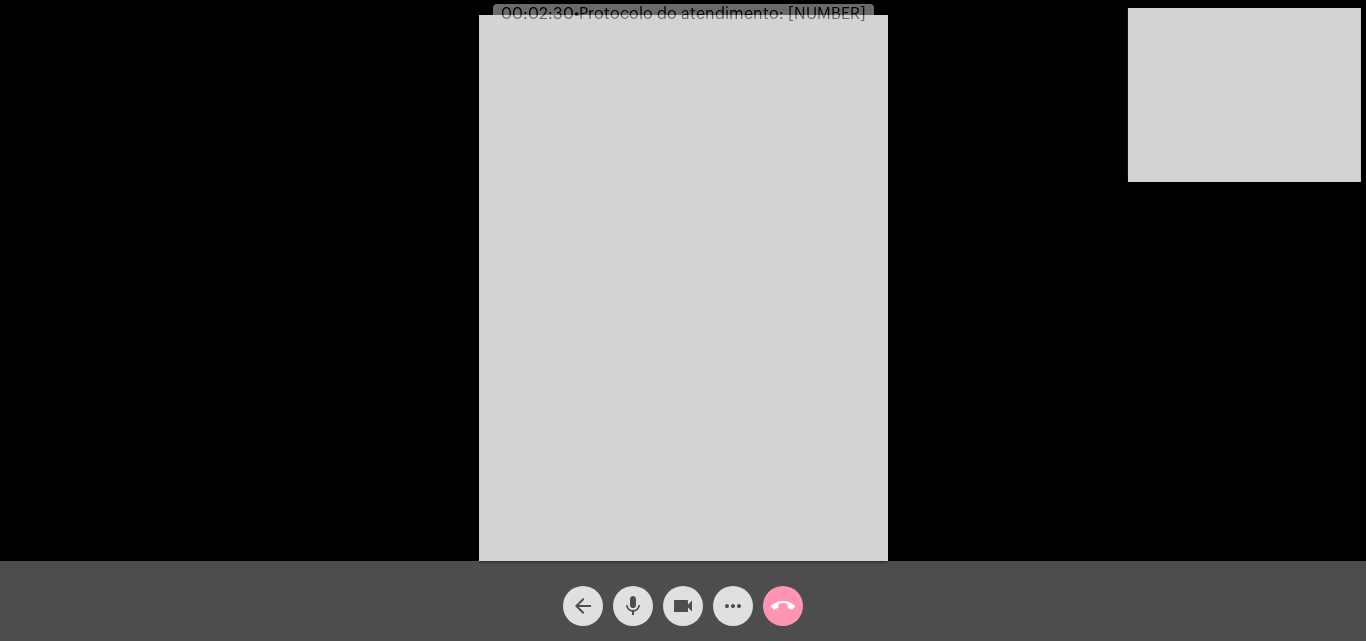 click on "mic" 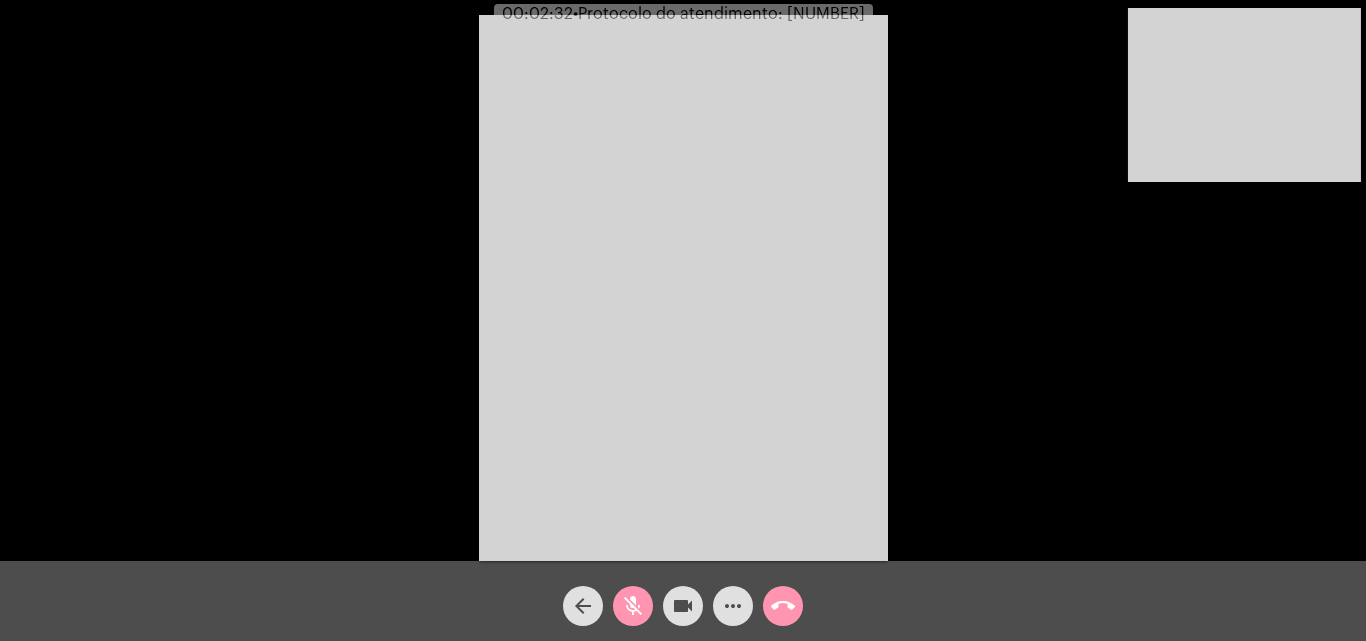 click on "videocam" 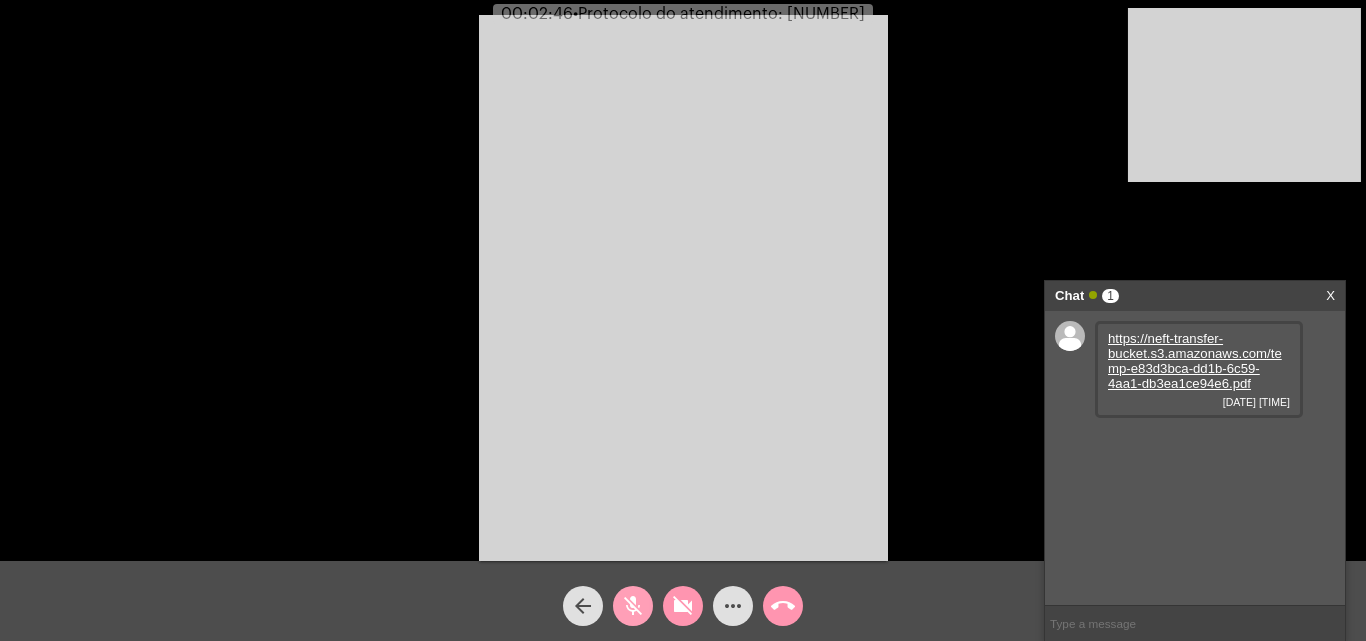 click on "mic_off" 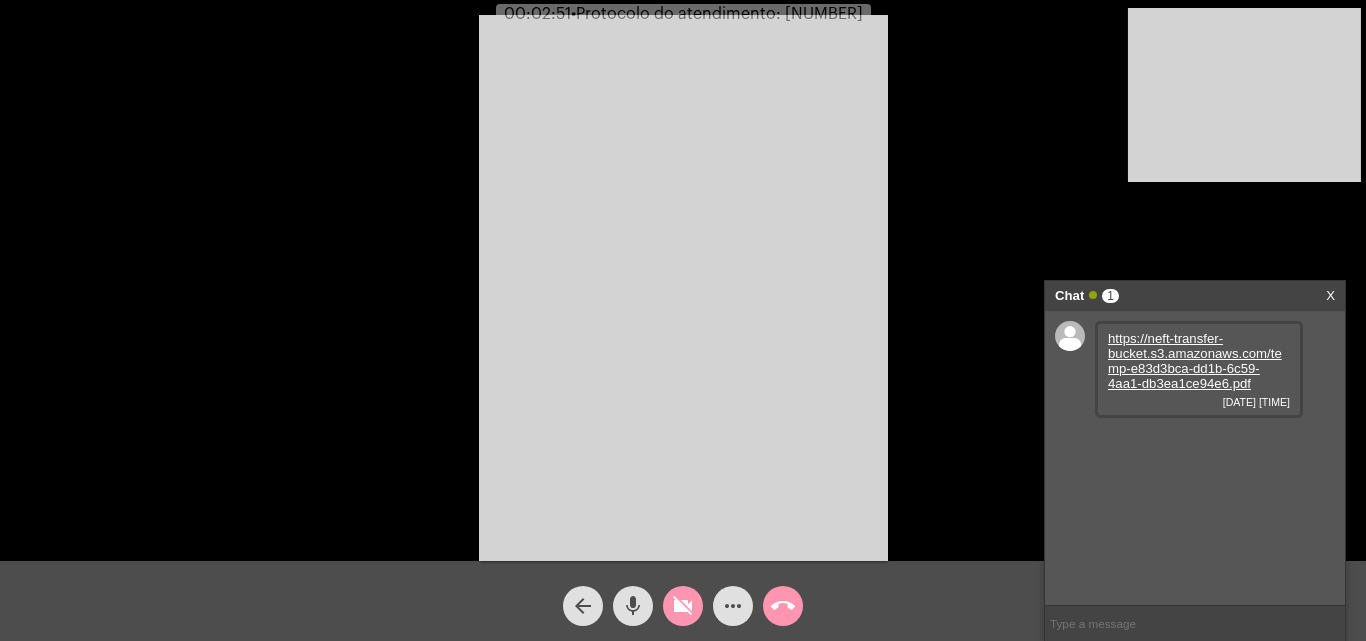 click on "mic" 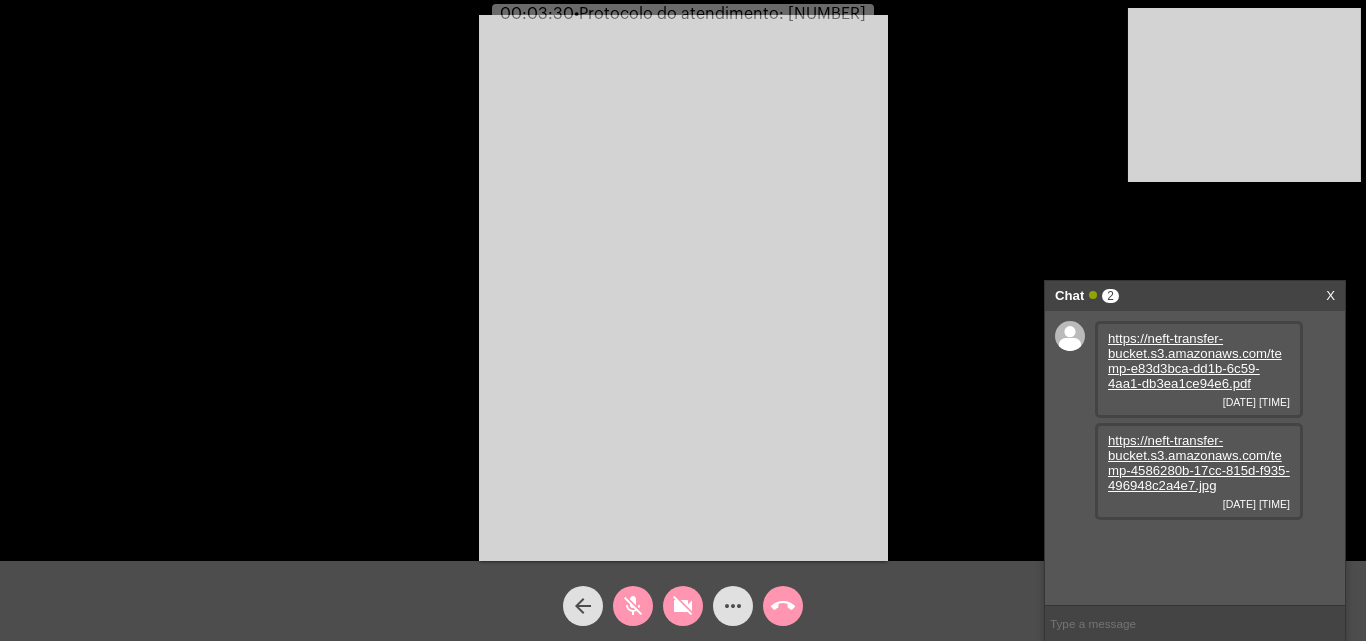 click on "https://neft-transfer-bucket.s3.amazonaws.com/temp-e83d3bca-dd1b-6c59-4aa1-db3ea1ce94e6.pdf" at bounding box center (1195, 361) 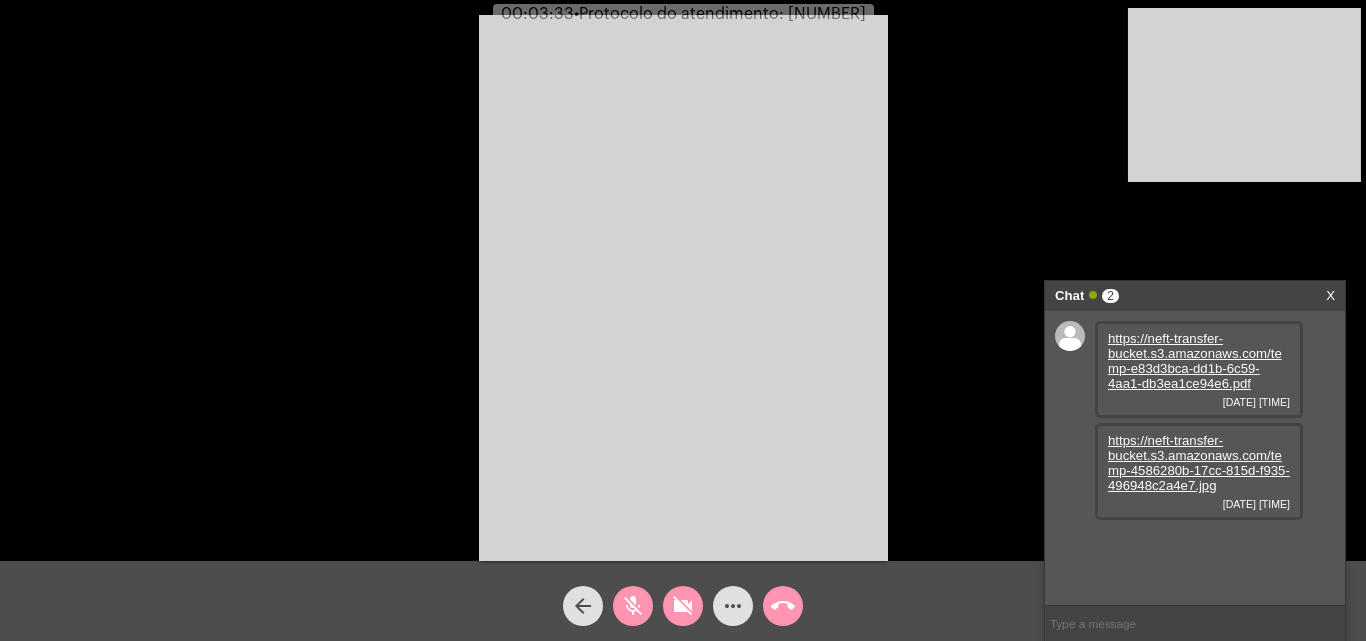 click on "https://neft-transfer-bucket.s3.amazonaws.com/temp-4586280b-17cc-815d-f935-496948c2a4e7.jpg" at bounding box center (1199, 463) 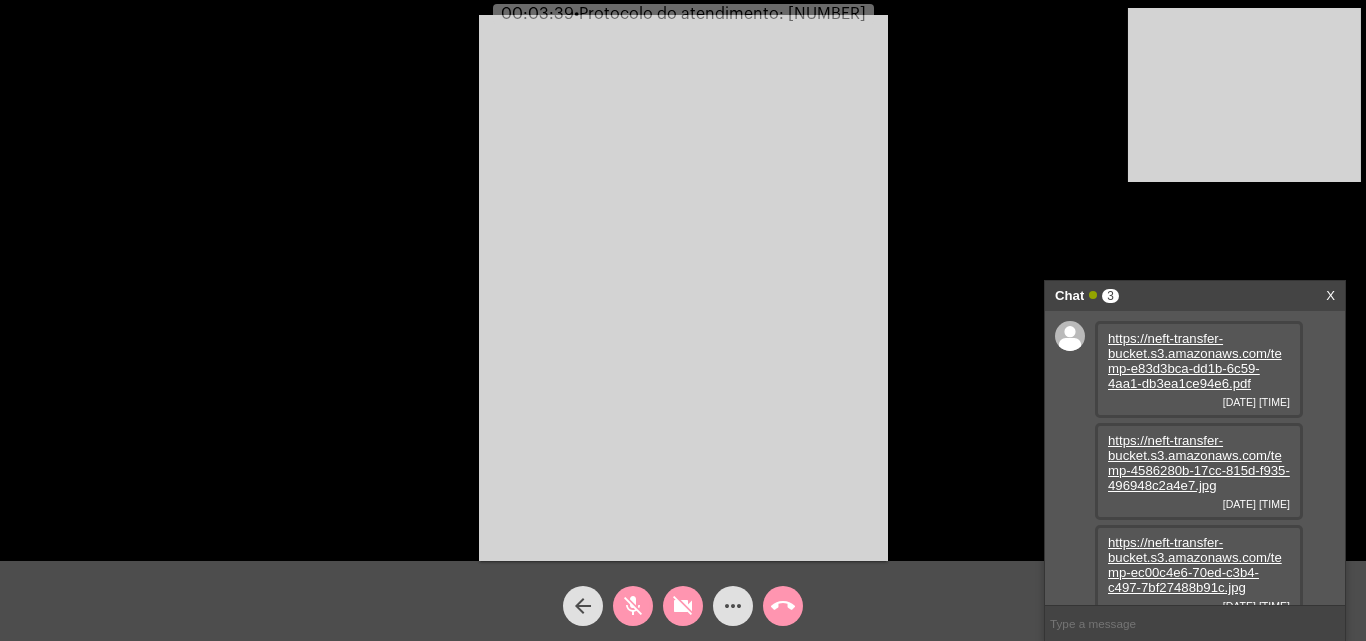 scroll, scrollTop: 17, scrollLeft: 0, axis: vertical 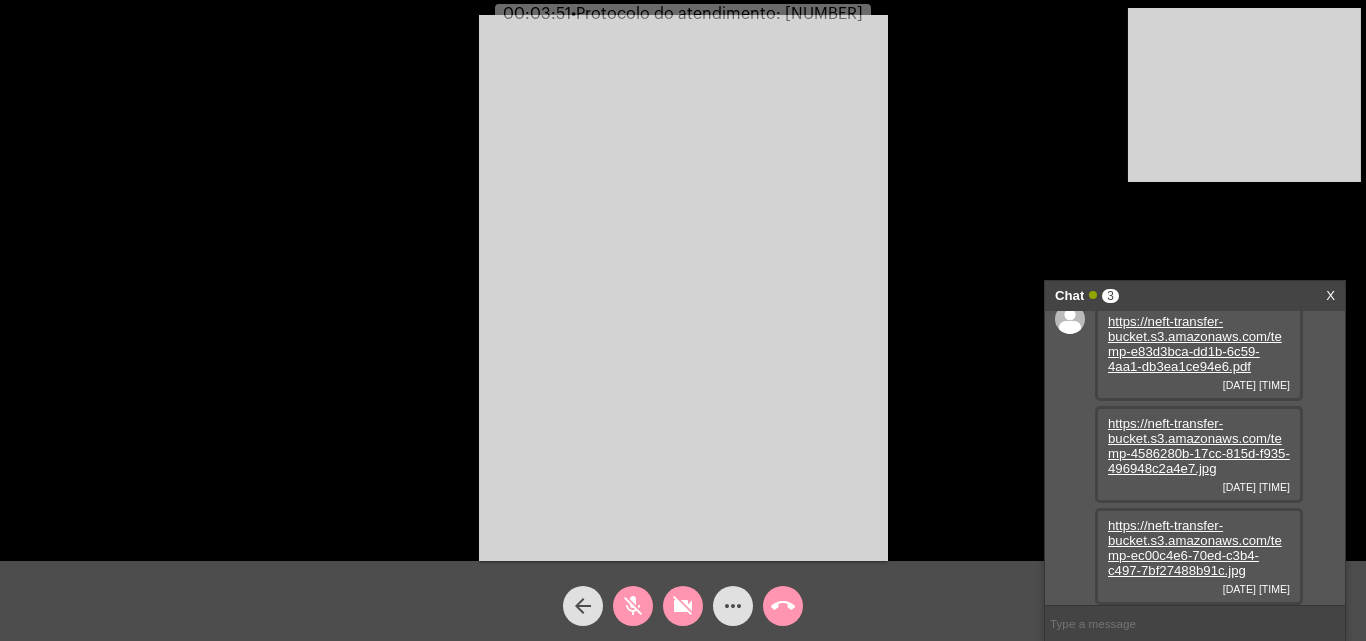 click on "https://neft-transfer-bucket.s3.amazonaws.com/temp-ec00c4e6-70ed-c3b4-c497-7bf27488b91c.jpg" at bounding box center (1195, 548) 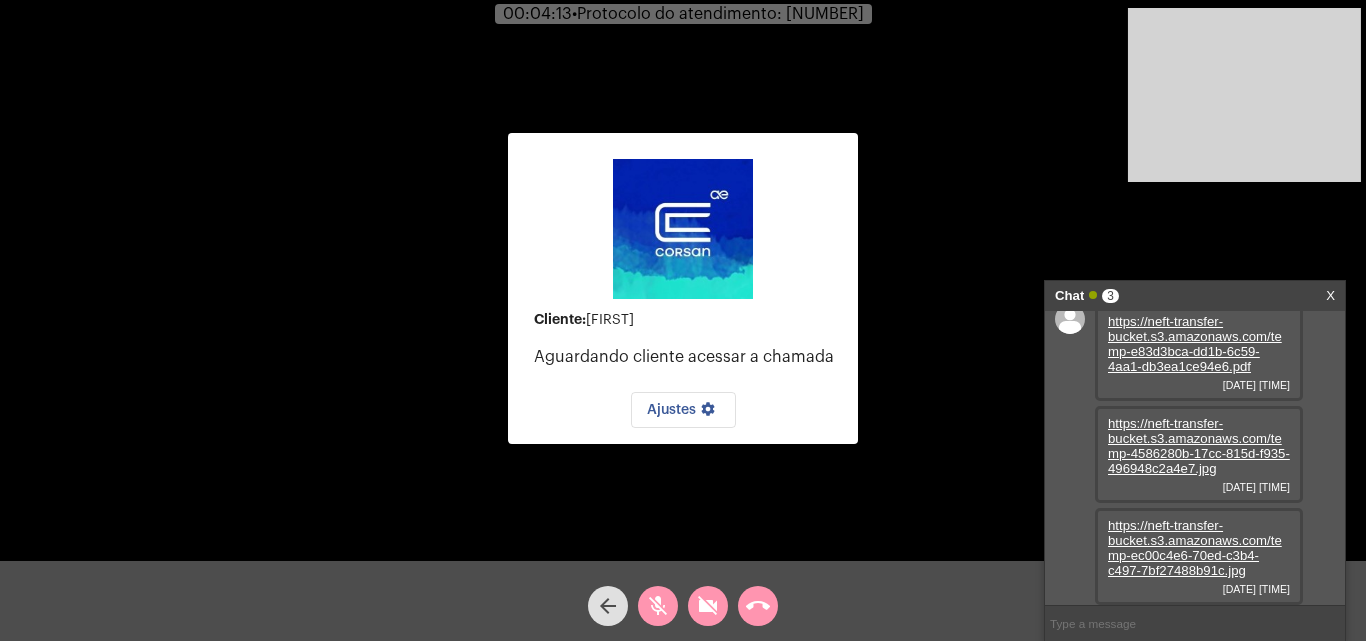 click on "videocam_off" 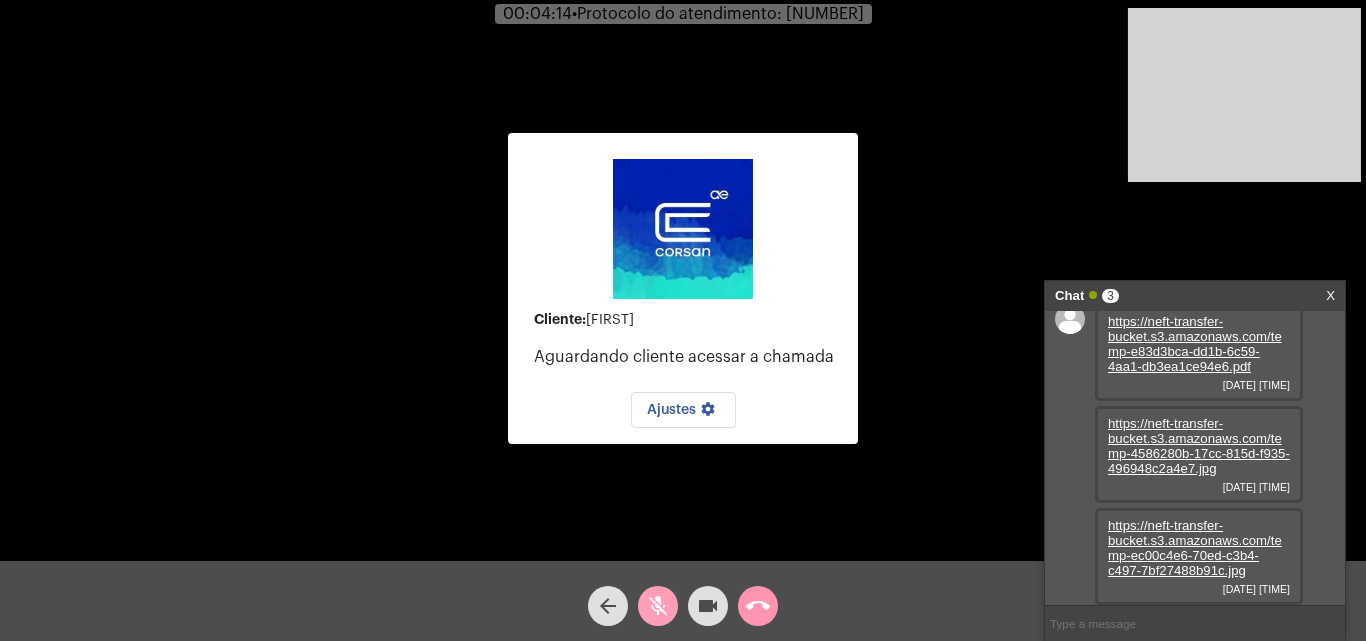 click on "mic_off" 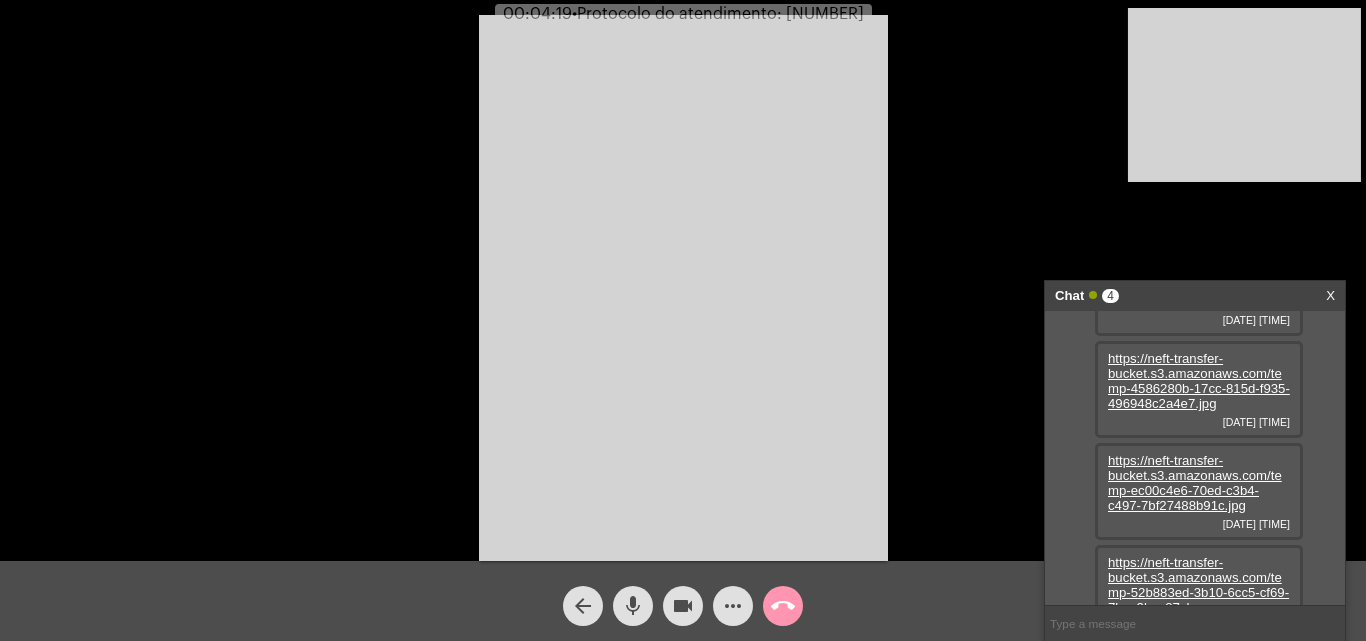 scroll, scrollTop: 119, scrollLeft: 0, axis: vertical 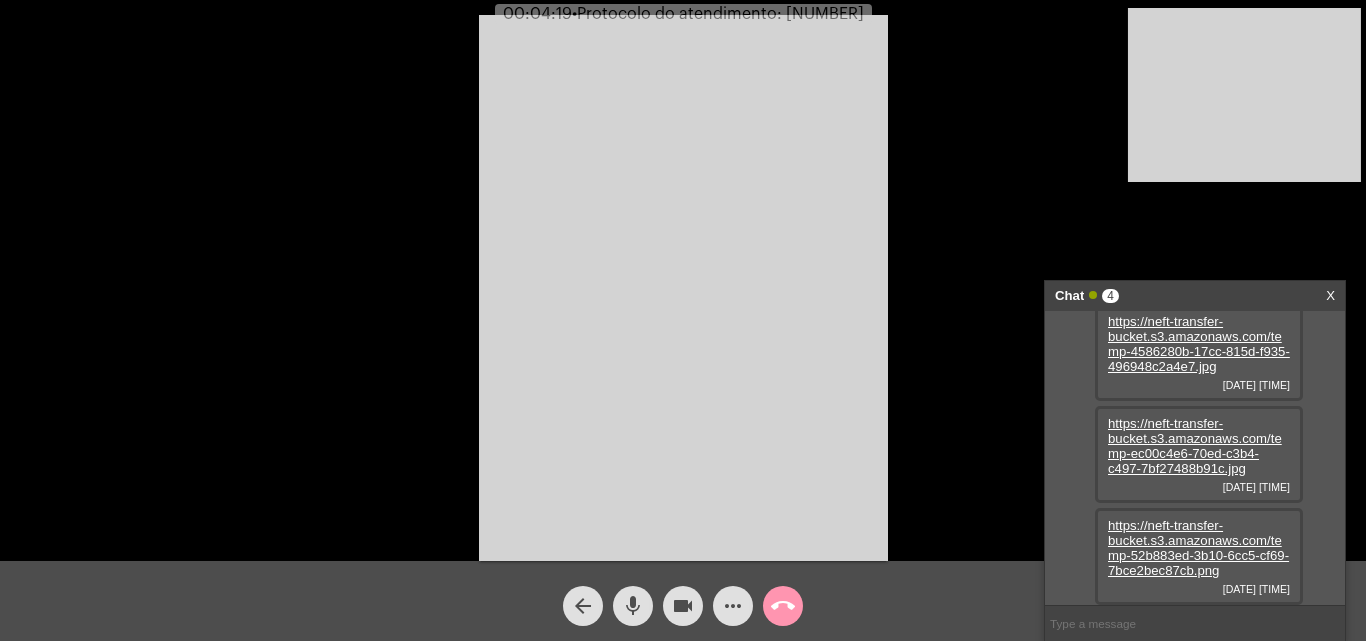 click on "https://neft-transfer-bucket.s3.amazonaws.com/temp-52b883ed-3b10-6cc5-cf69-7bce2bec87cb.png" at bounding box center (1198, 548) 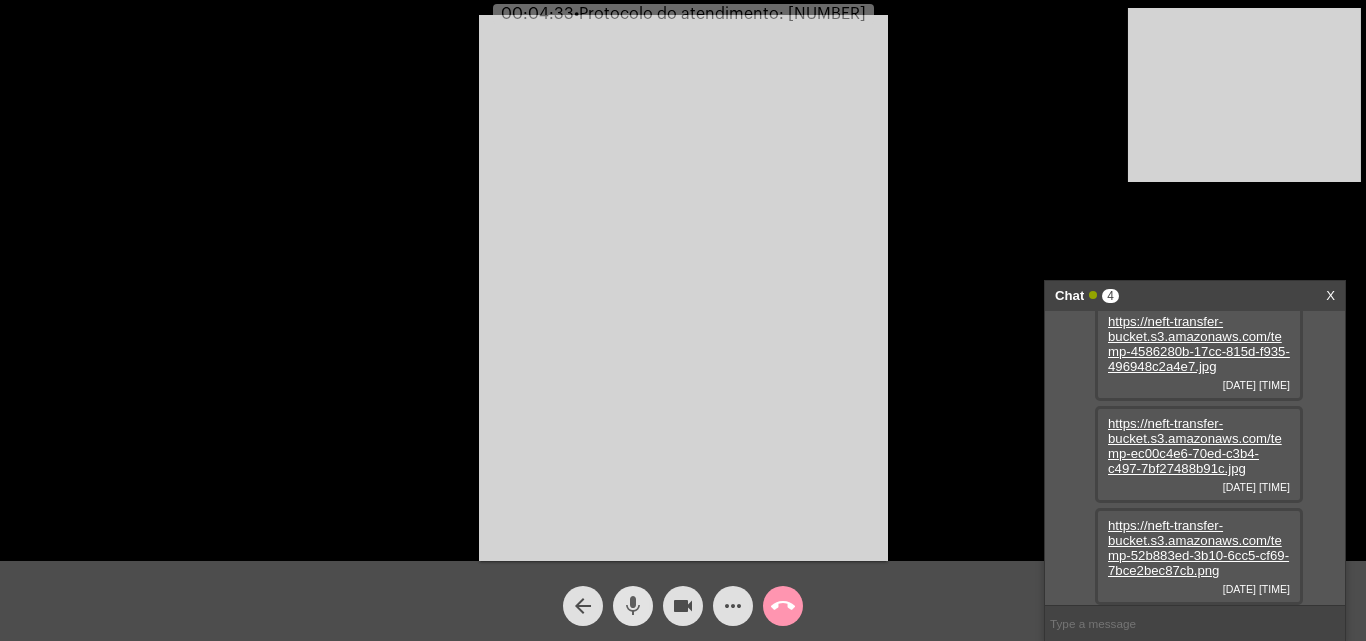 click on "mic" 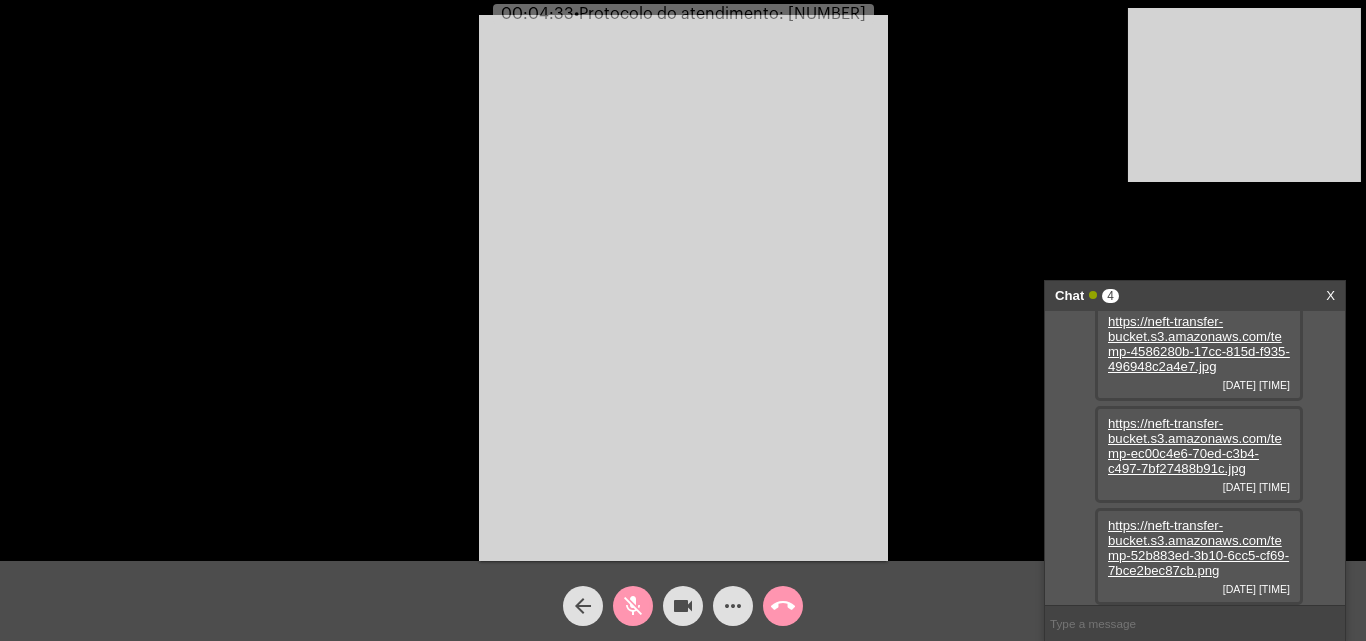 click on "videocam" 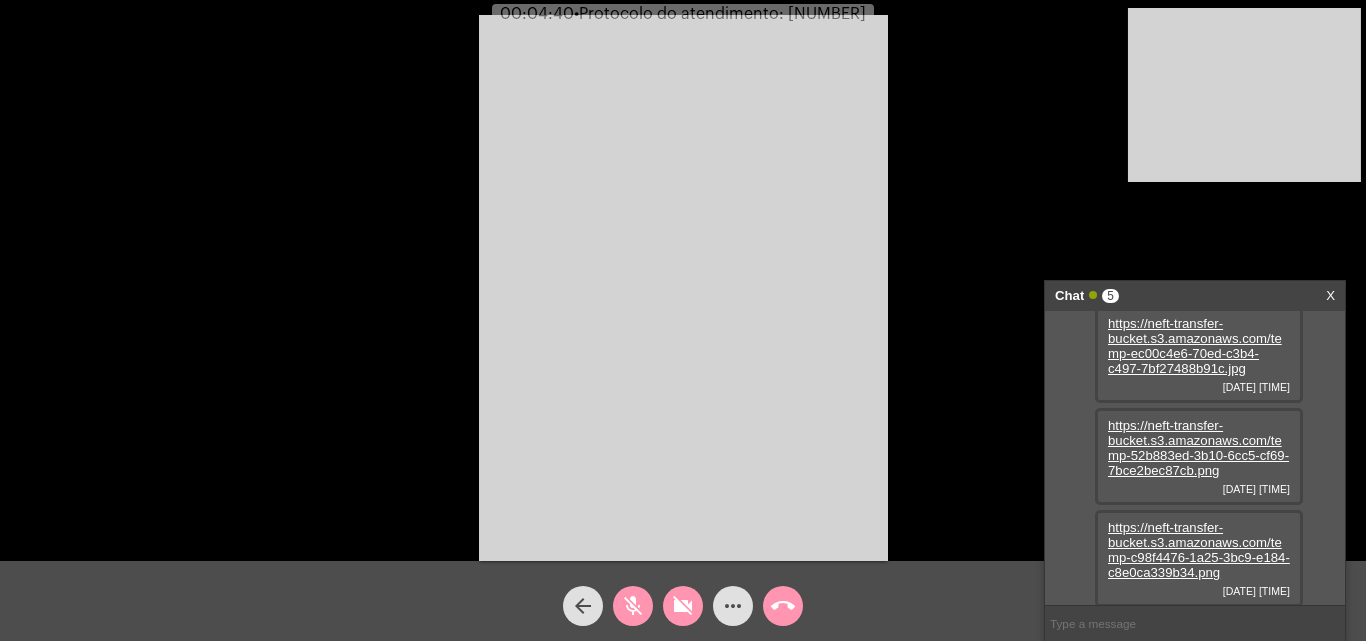 scroll, scrollTop: 221, scrollLeft: 0, axis: vertical 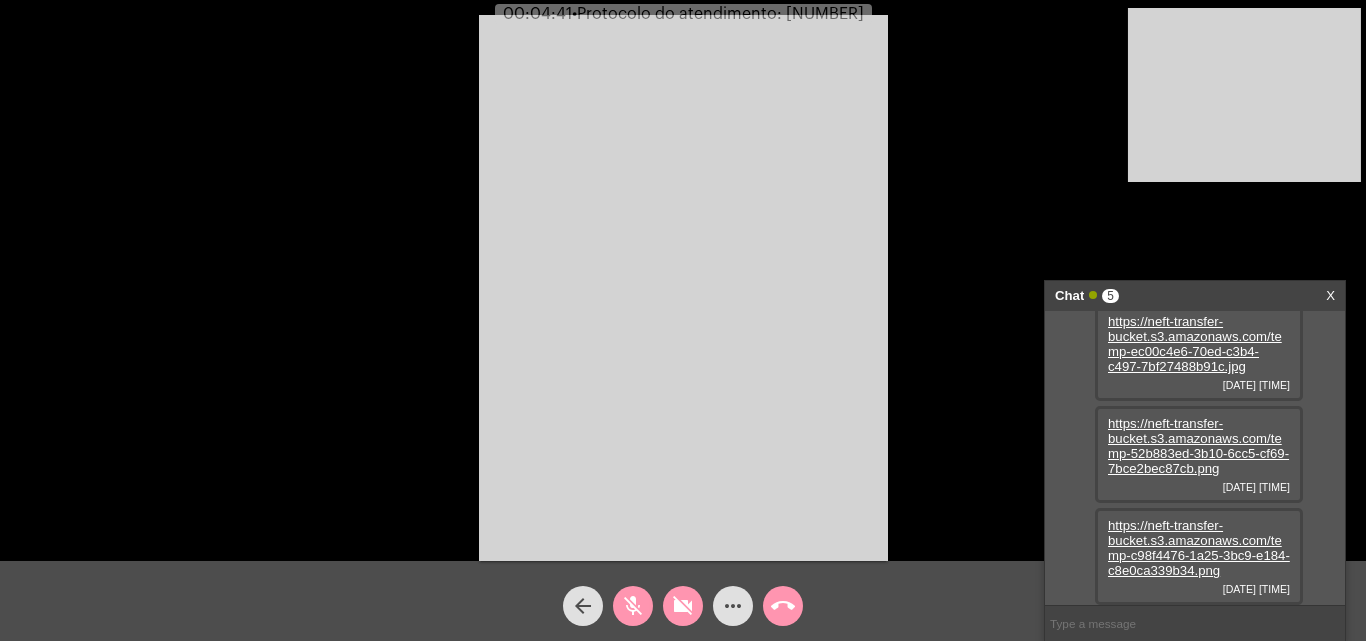click on "https://neft-transfer-bucket.s3.amazonaws.com/temp-c98f4476-1a25-3bc9-e184-c8e0ca339b34.png" at bounding box center [1199, 548] 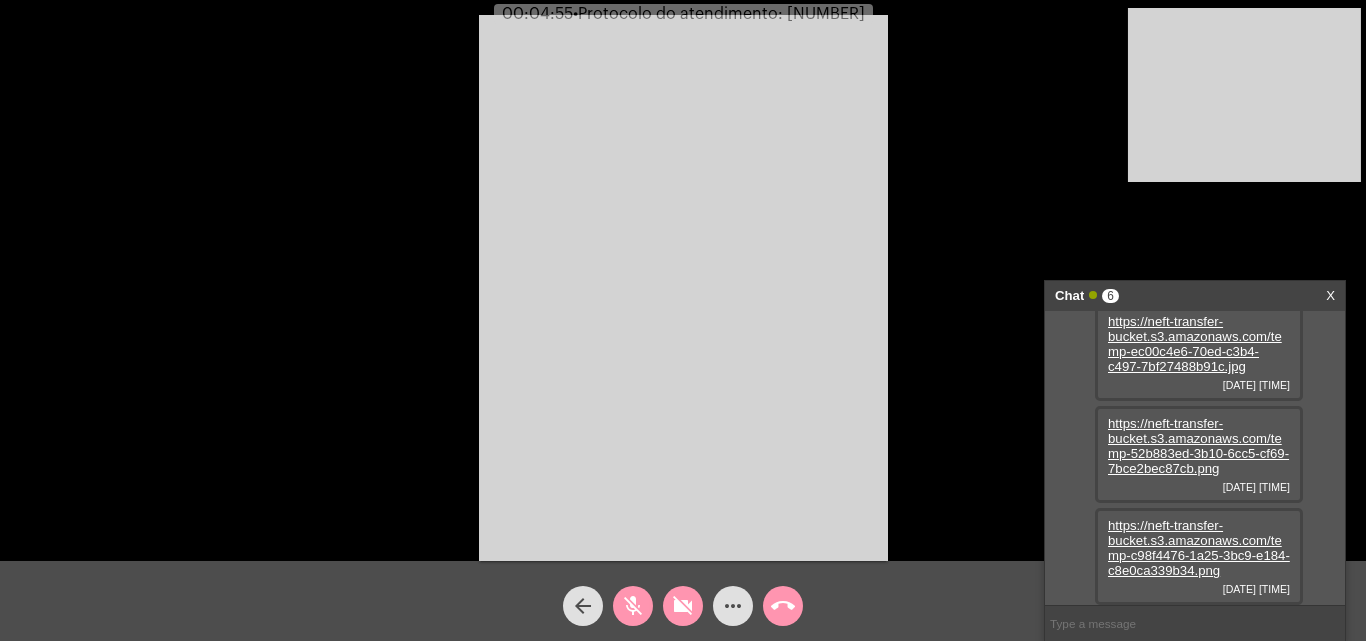 scroll, scrollTop: 323, scrollLeft: 0, axis: vertical 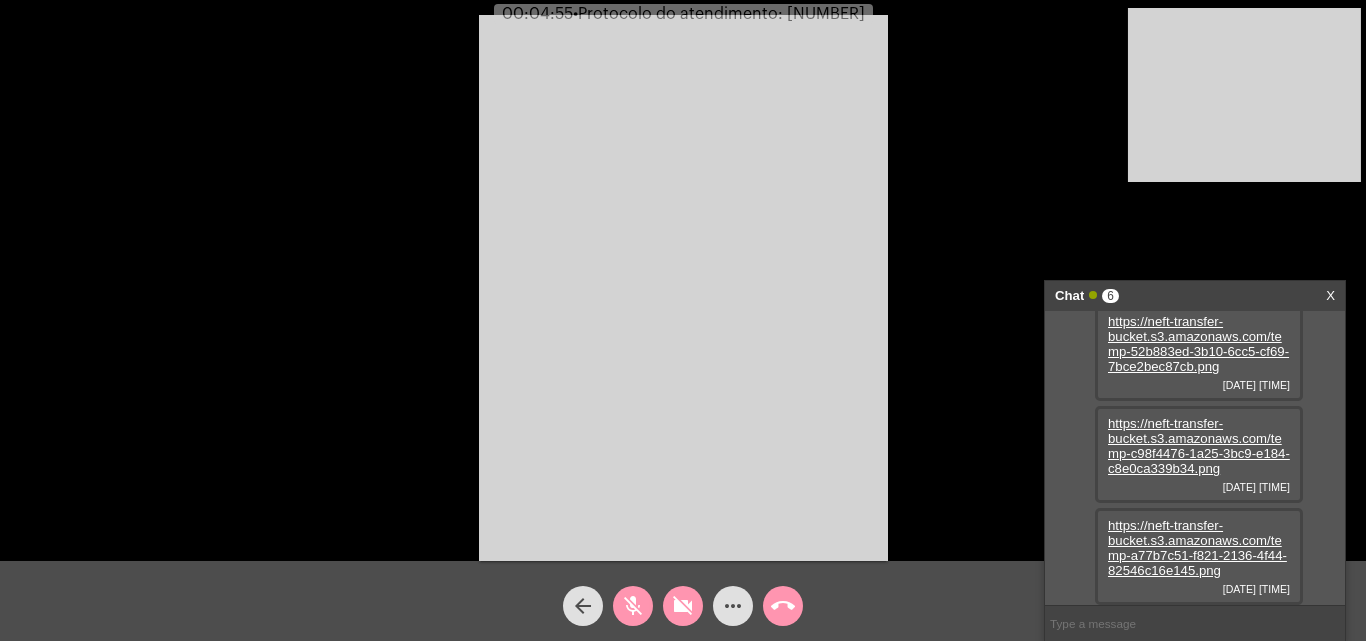 click on "https://neft-transfer-bucket.s3.amazonaws.com/temp-a77b7c51-f821-2136-4f44-82546c16e145.png" at bounding box center [1197, 548] 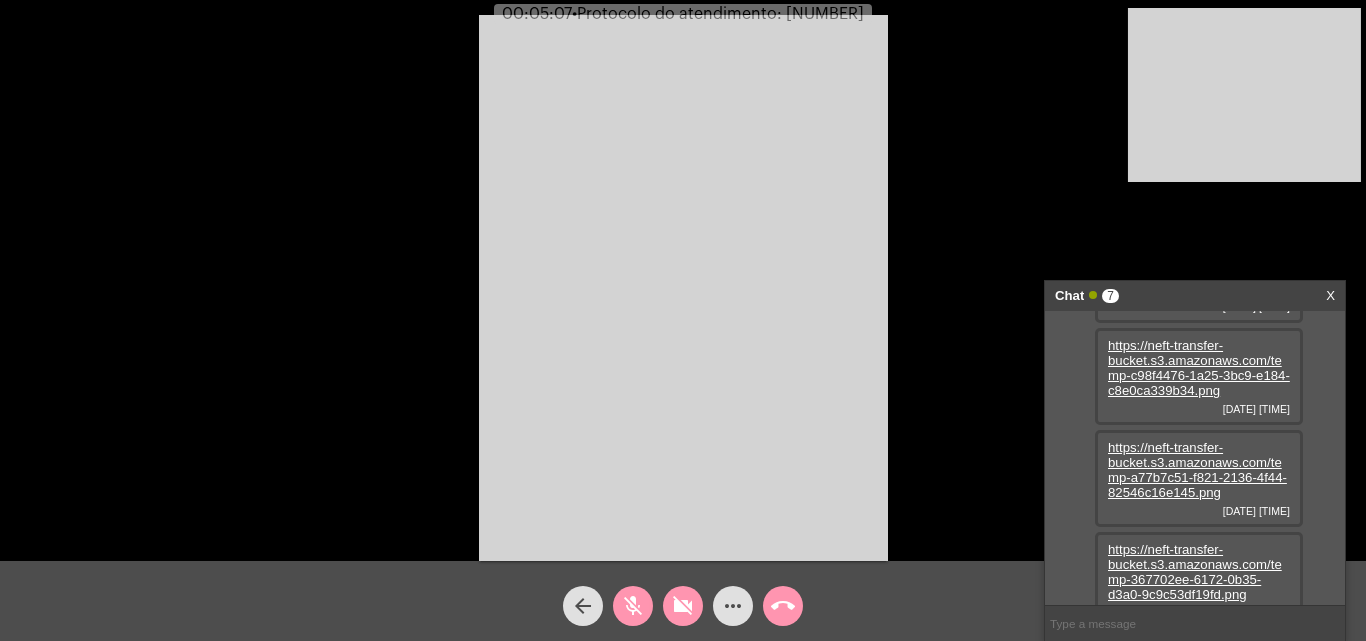 scroll, scrollTop: 425, scrollLeft: 0, axis: vertical 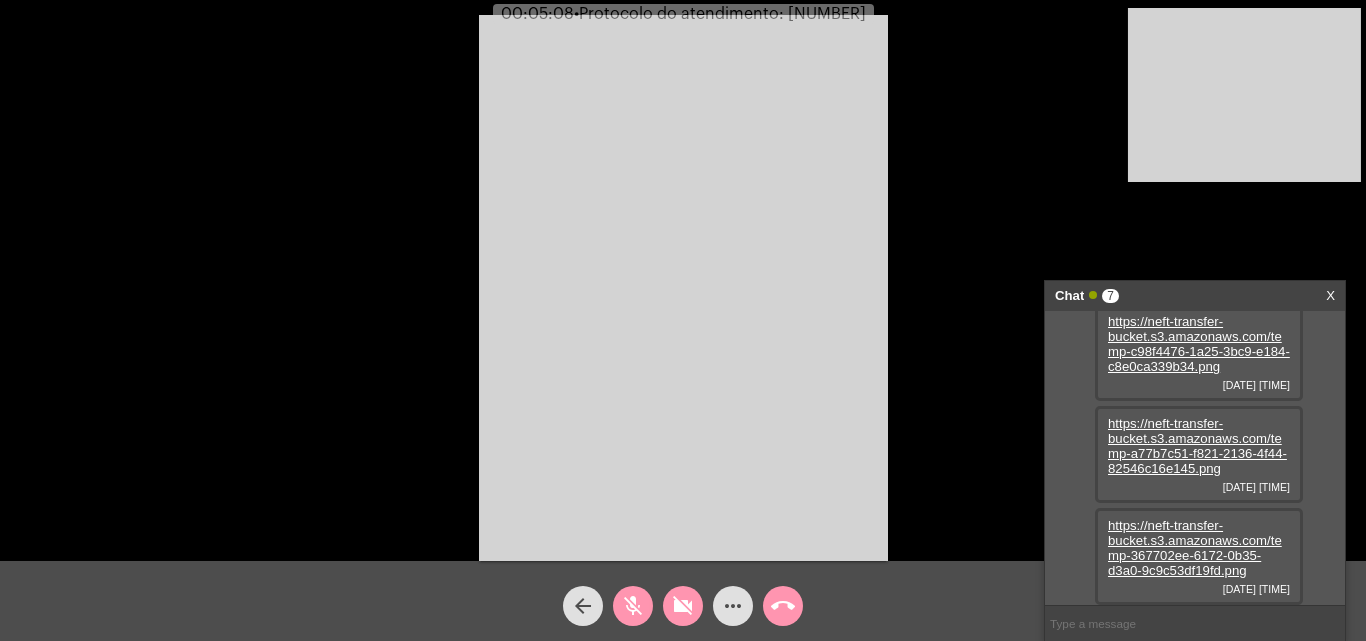 click on "https://neft-transfer-bucket.s3.amazonaws.com/temp-367702ee-6172-0b35-d3a0-9c9c53df19fd.png" at bounding box center (1195, 548) 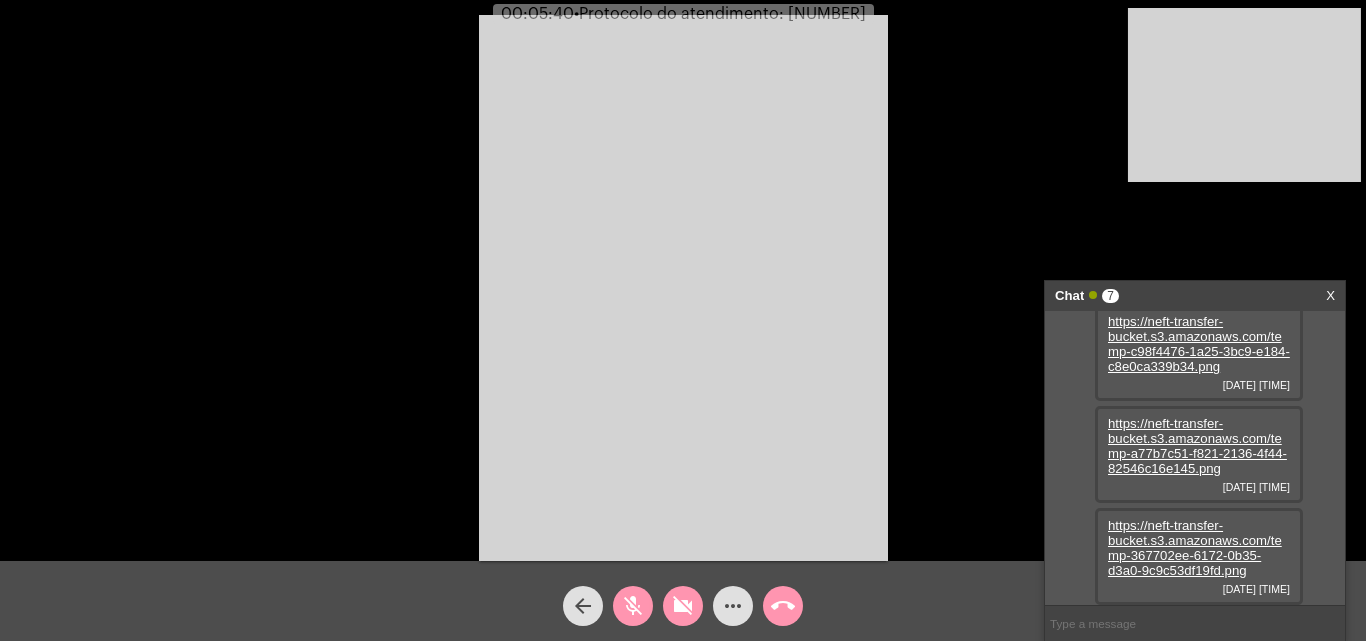 click on "mic_off" 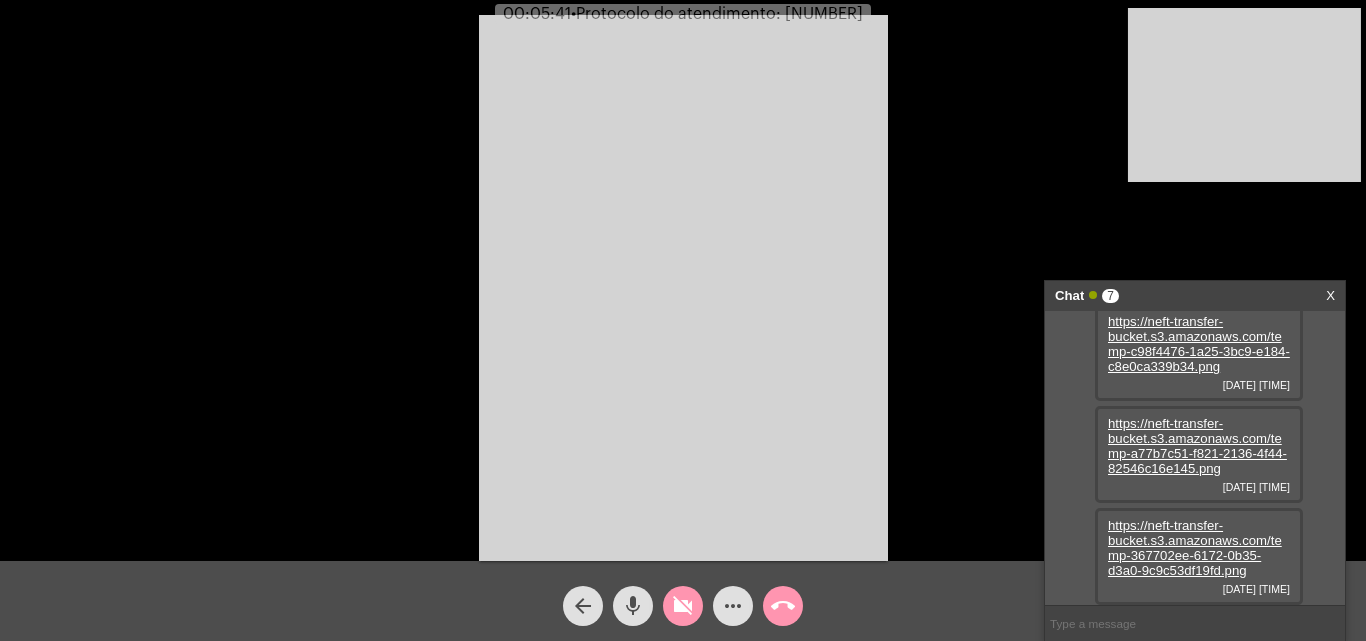 click on "videocam_off" 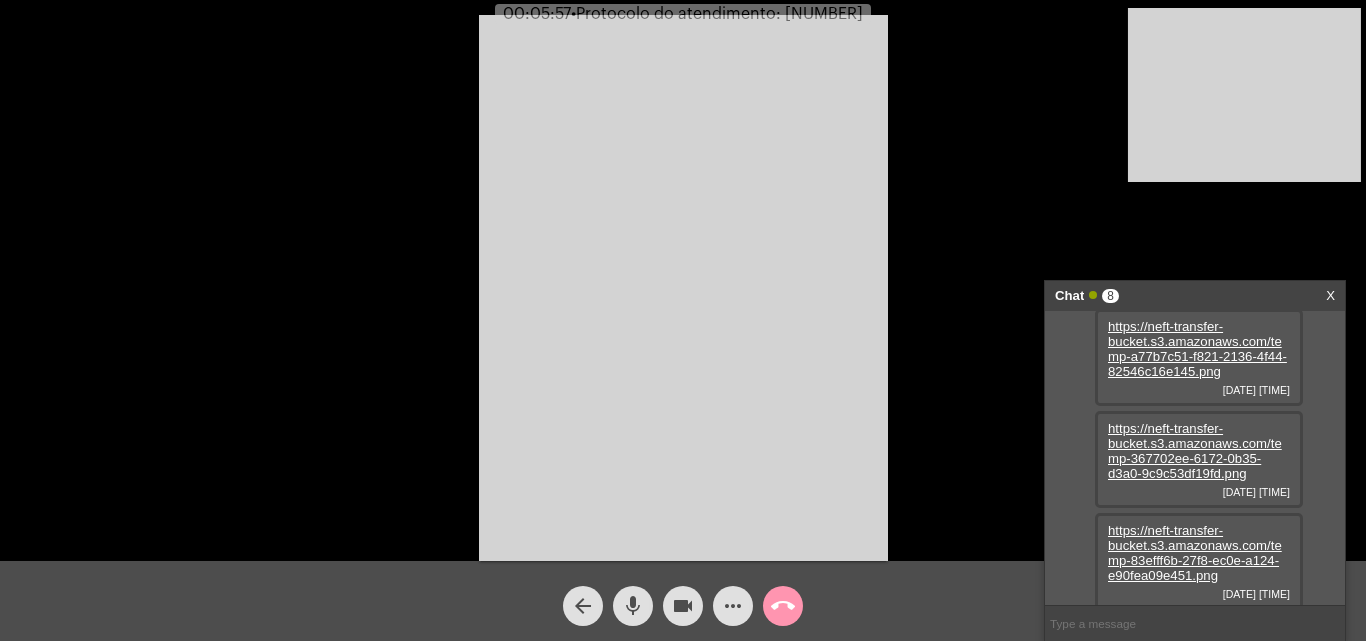 scroll, scrollTop: 527, scrollLeft: 0, axis: vertical 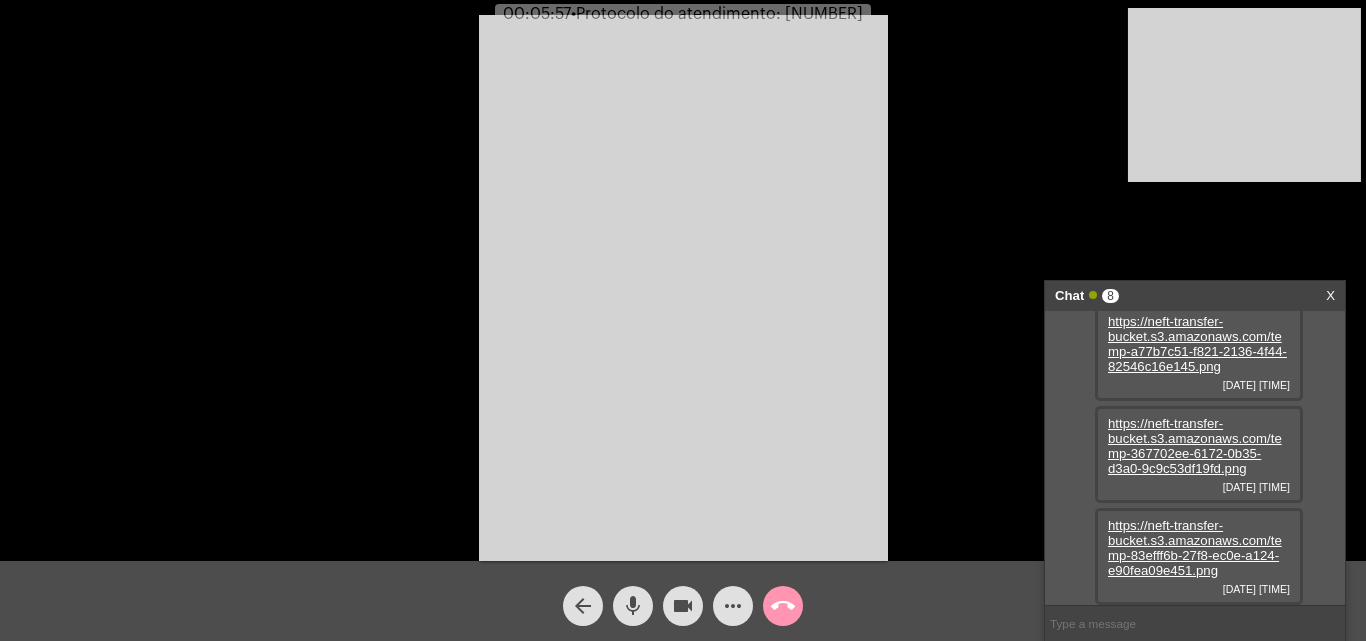 click on "https://neft-transfer-bucket.s3.amazonaws.com/temp-83efff6b-27f8-ec0e-a124-e90fea09e451.png" at bounding box center [1195, 548] 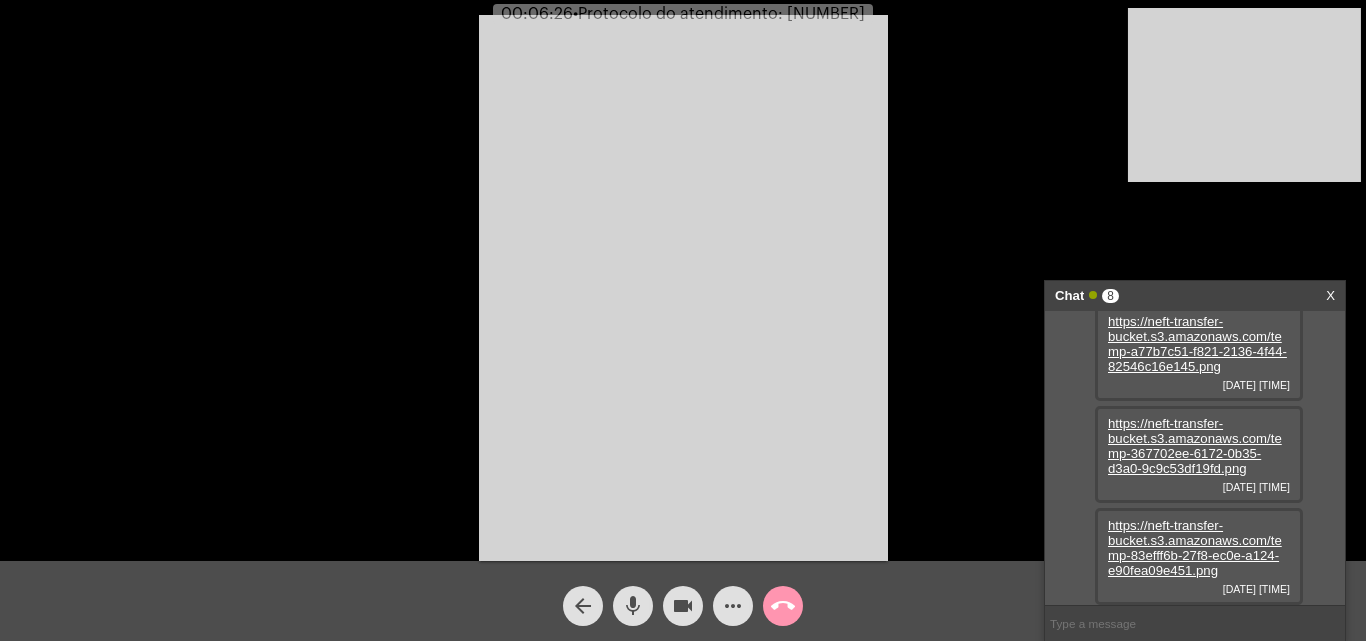 click on "mic" 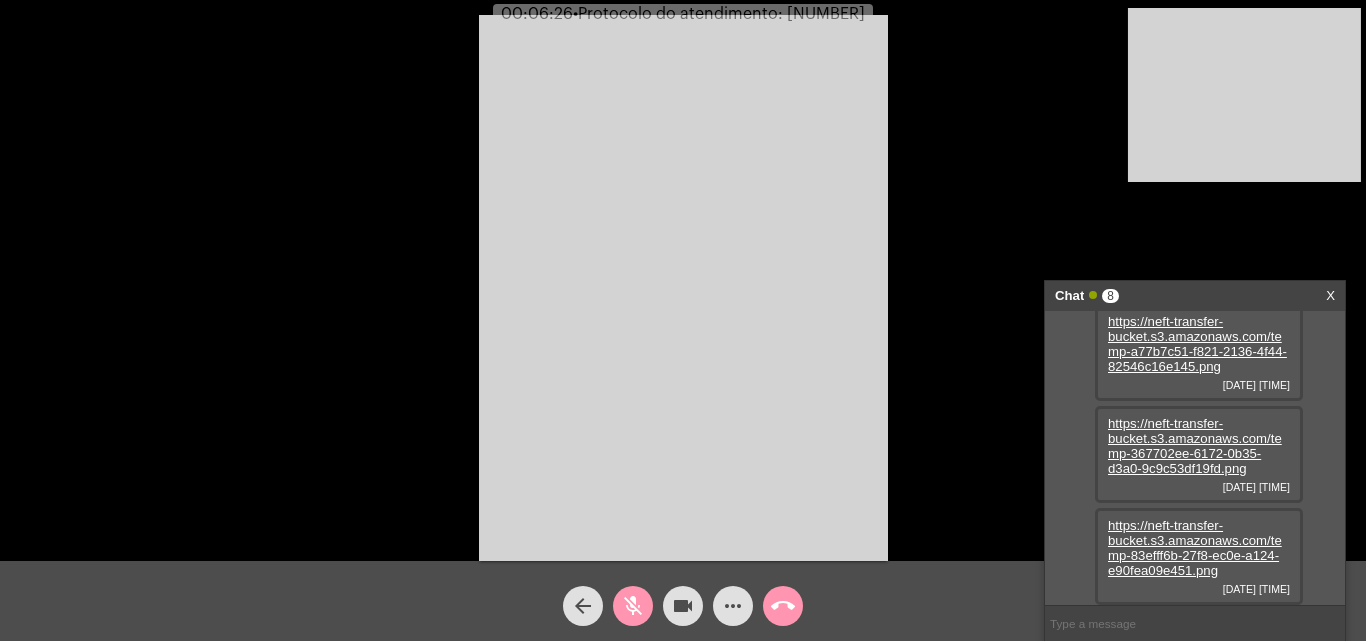 click on "videocam" 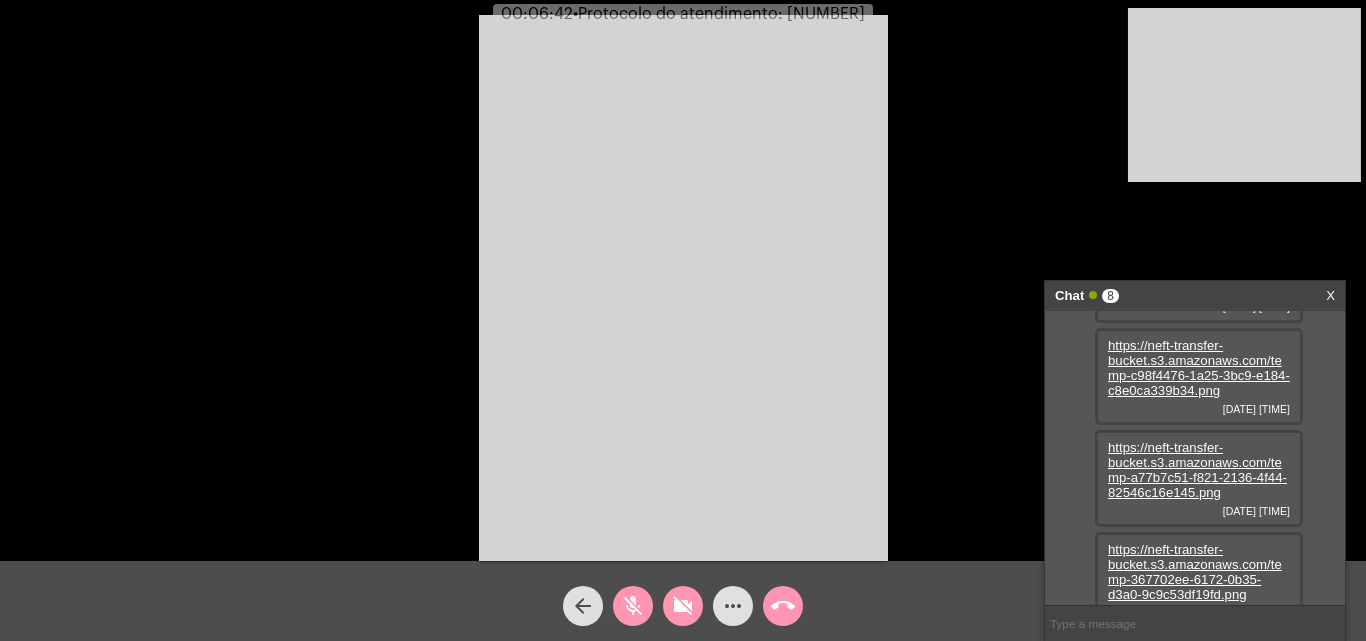 scroll, scrollTop: 527, scrollLeft: 0, axis: vertical 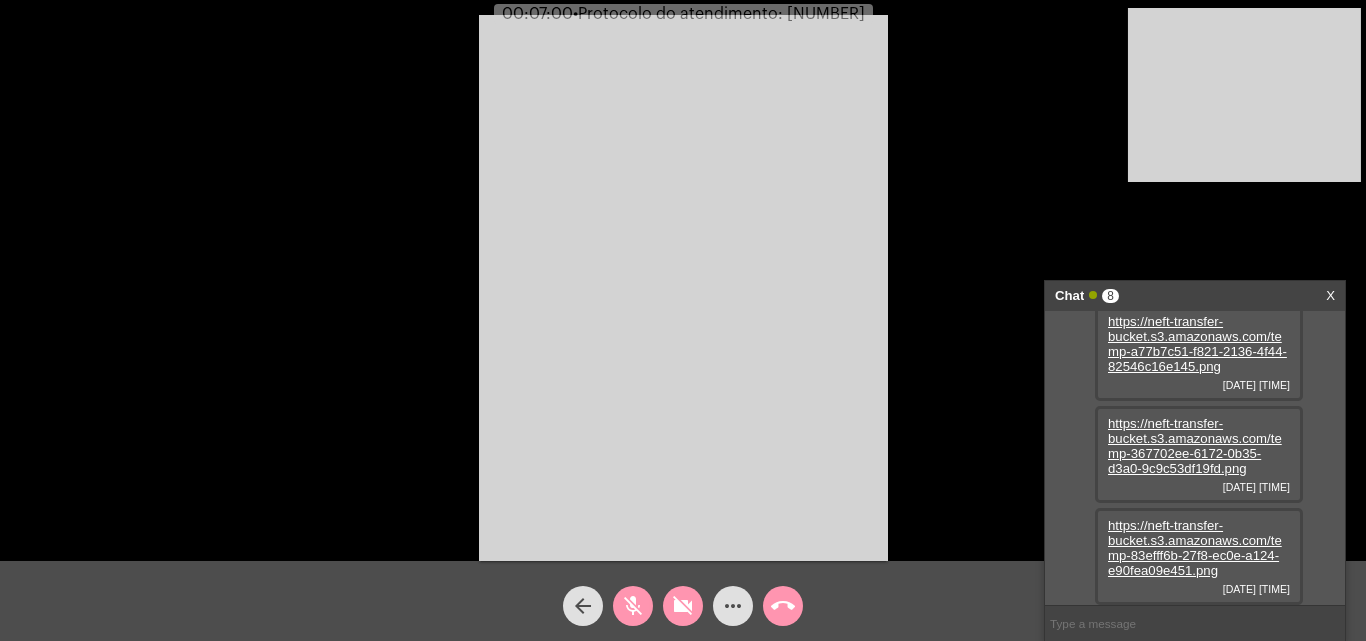 click on "mic_off" 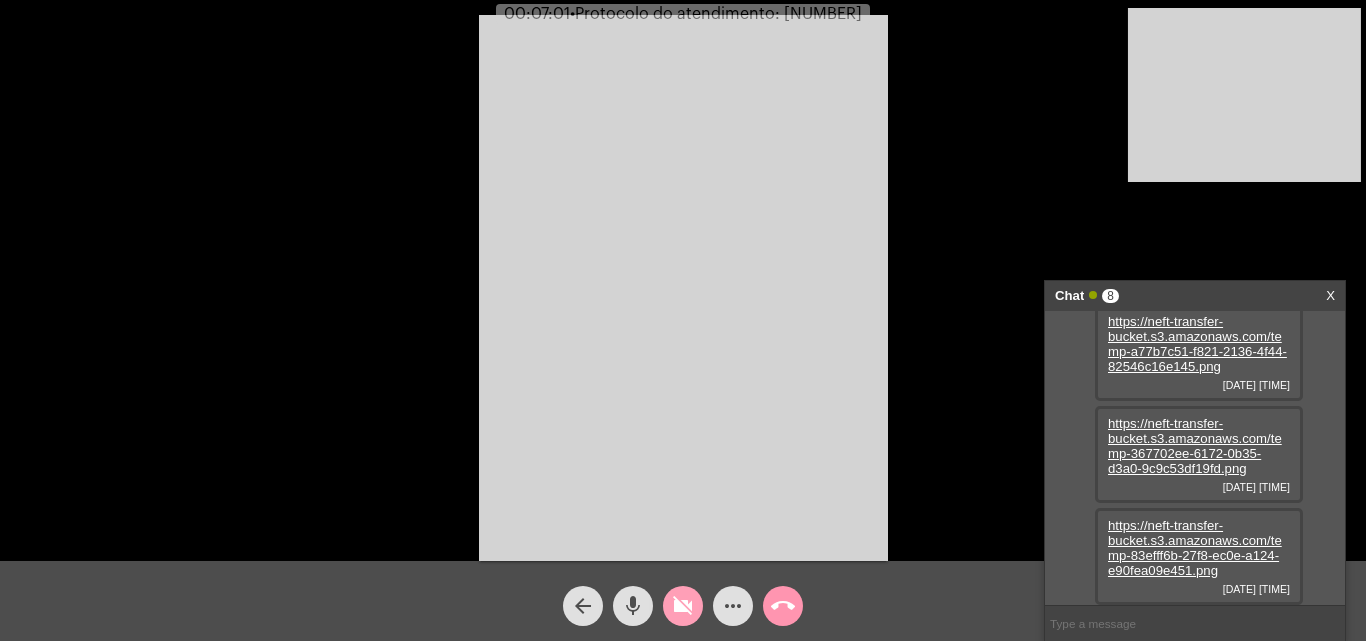 click on "videocam_off" 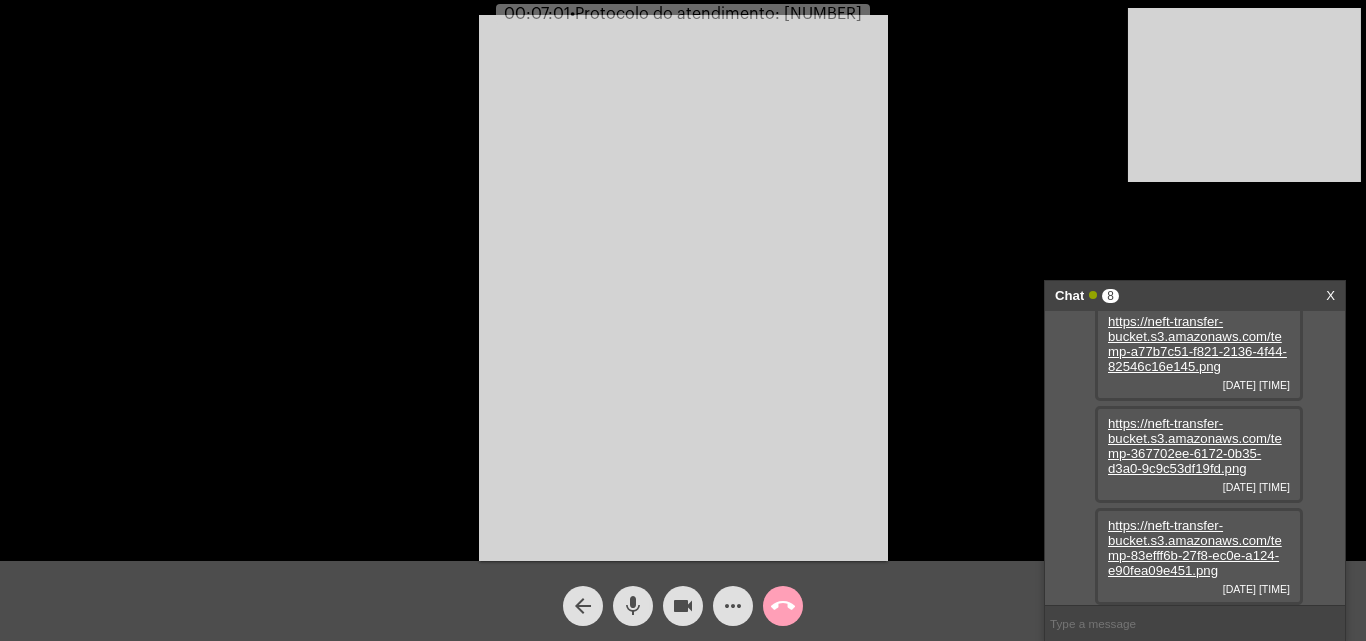 click on "call_end" 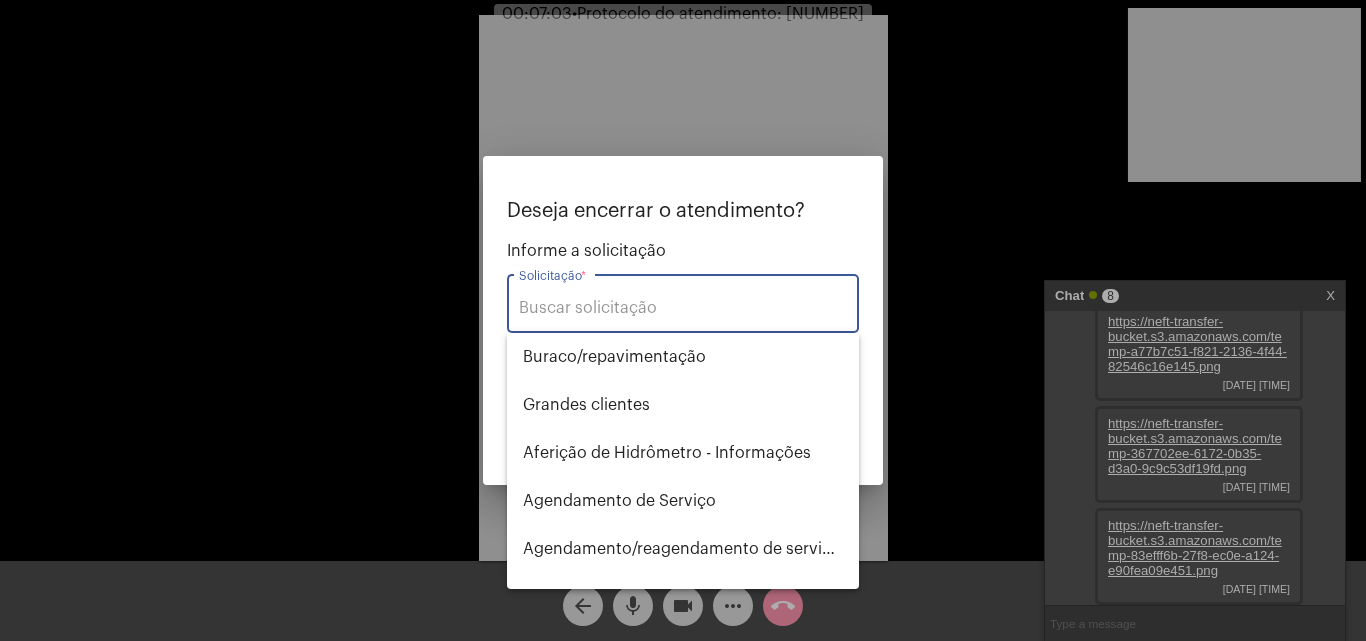 click at bounding box center [683, 320] 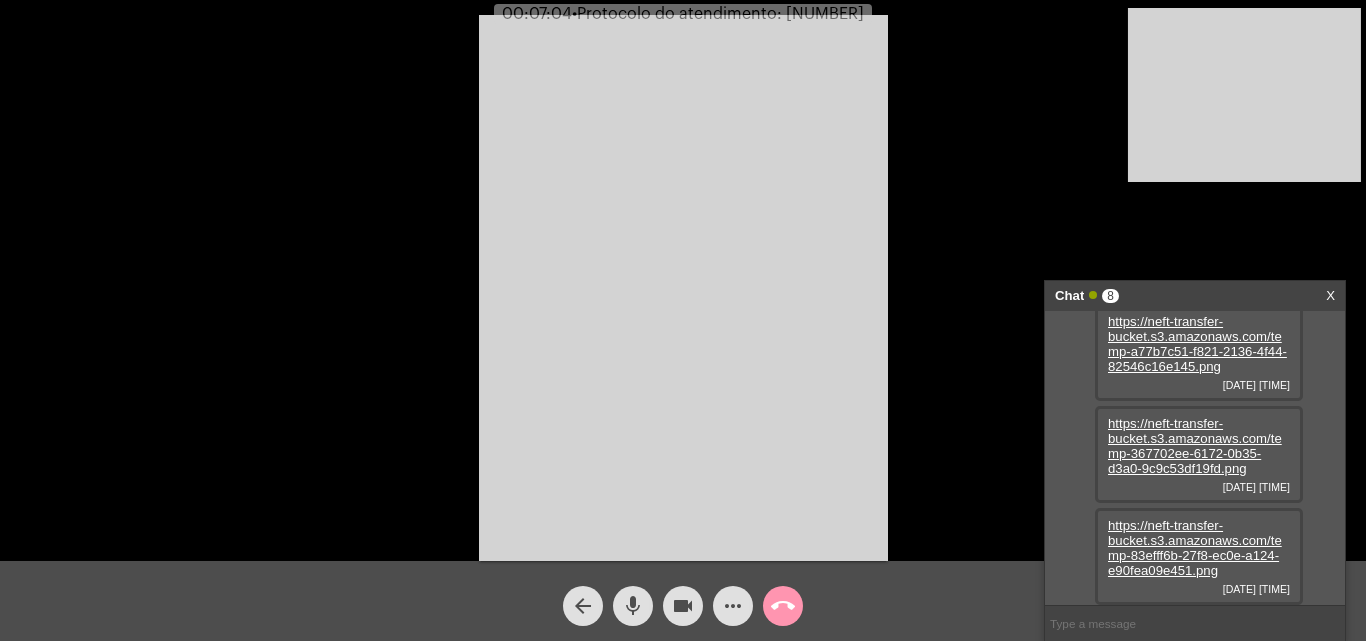 click on "mic" 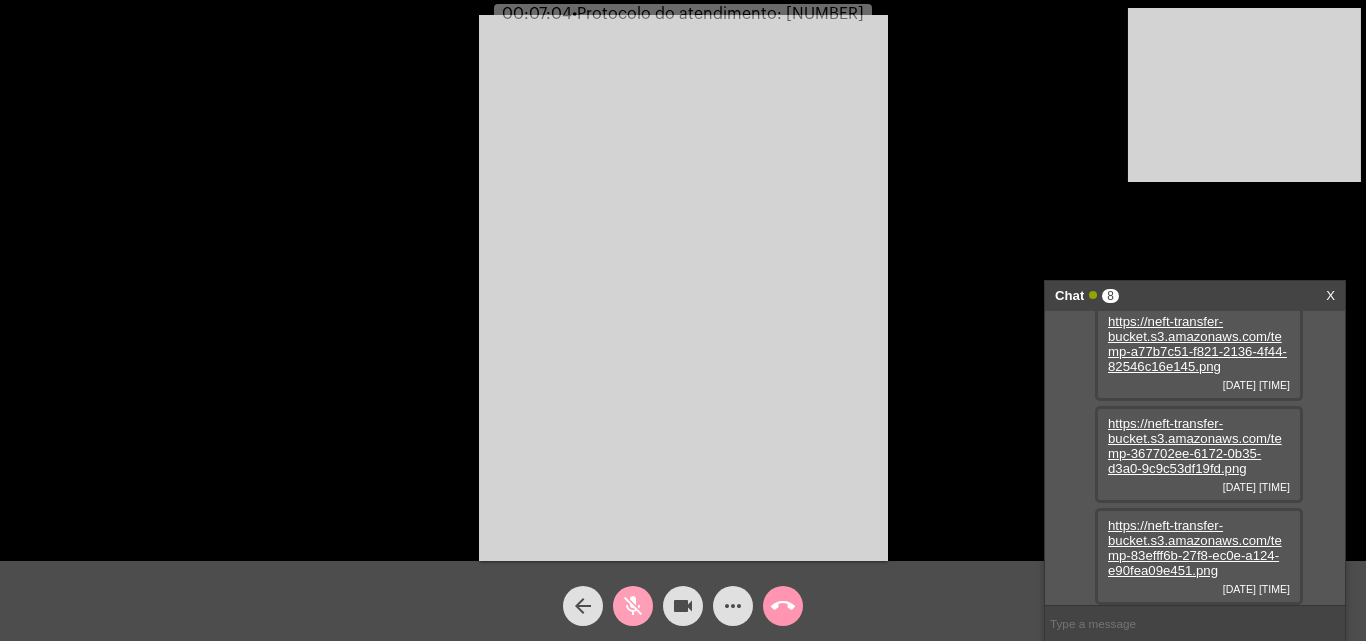 click on "videocam" 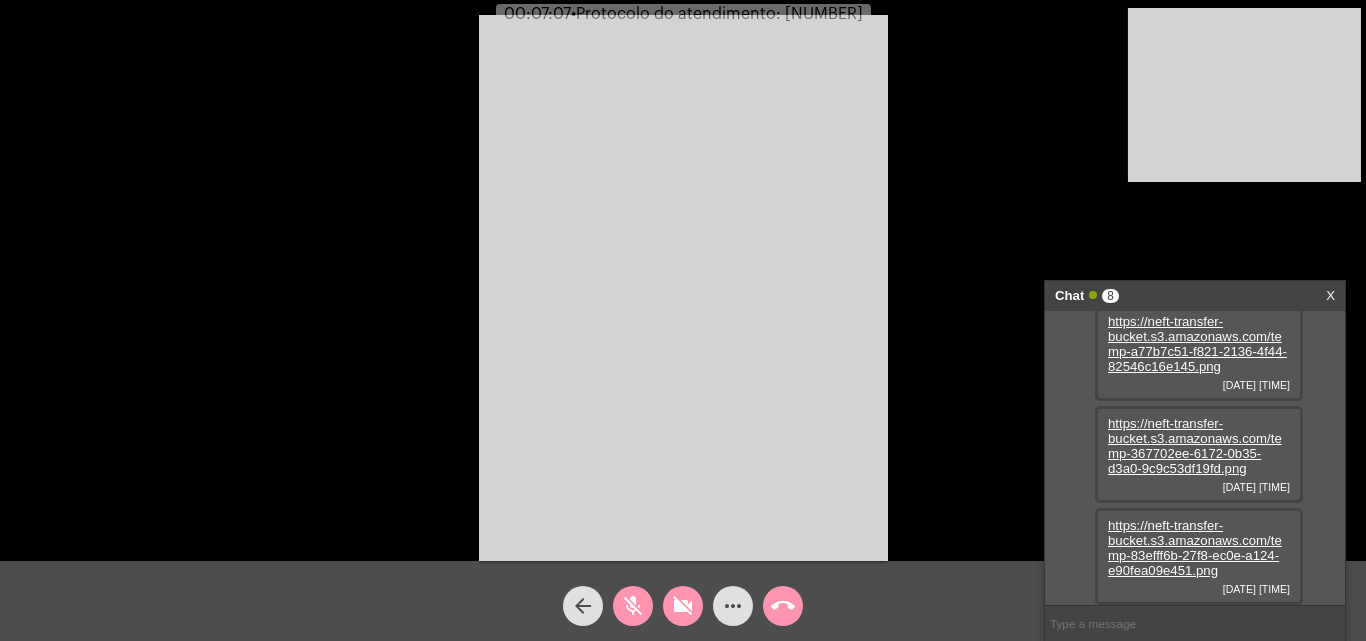 click on "mic_off" 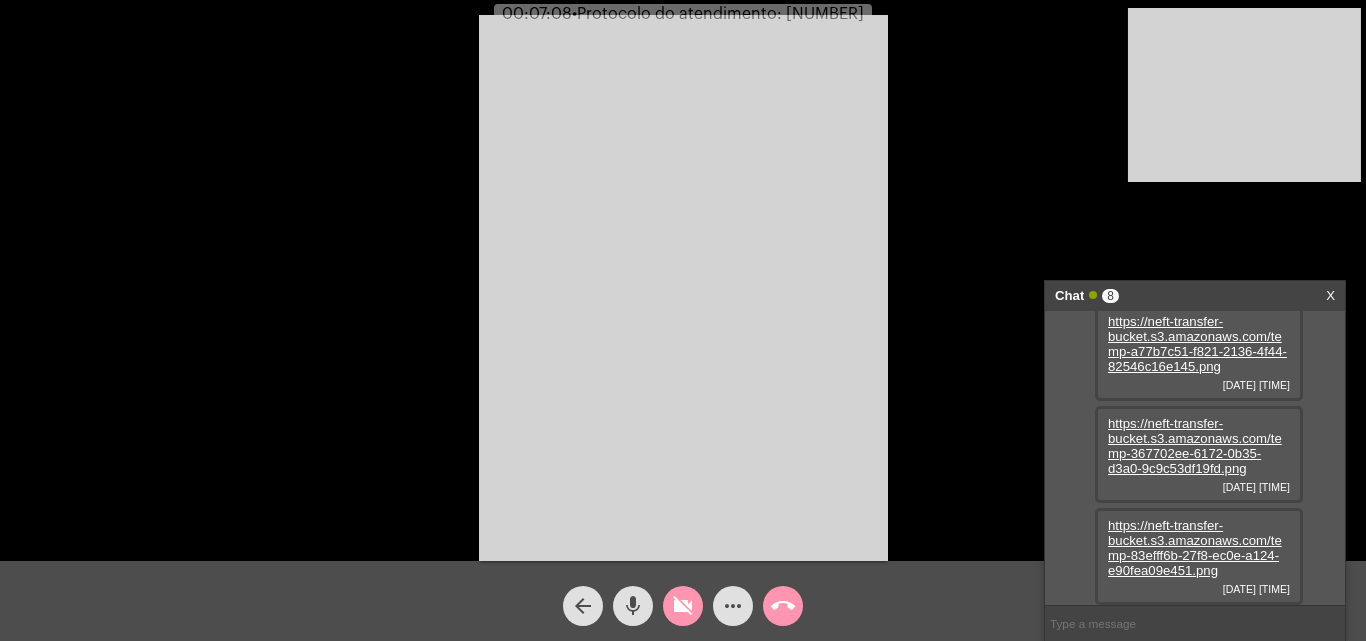 click on "mic" 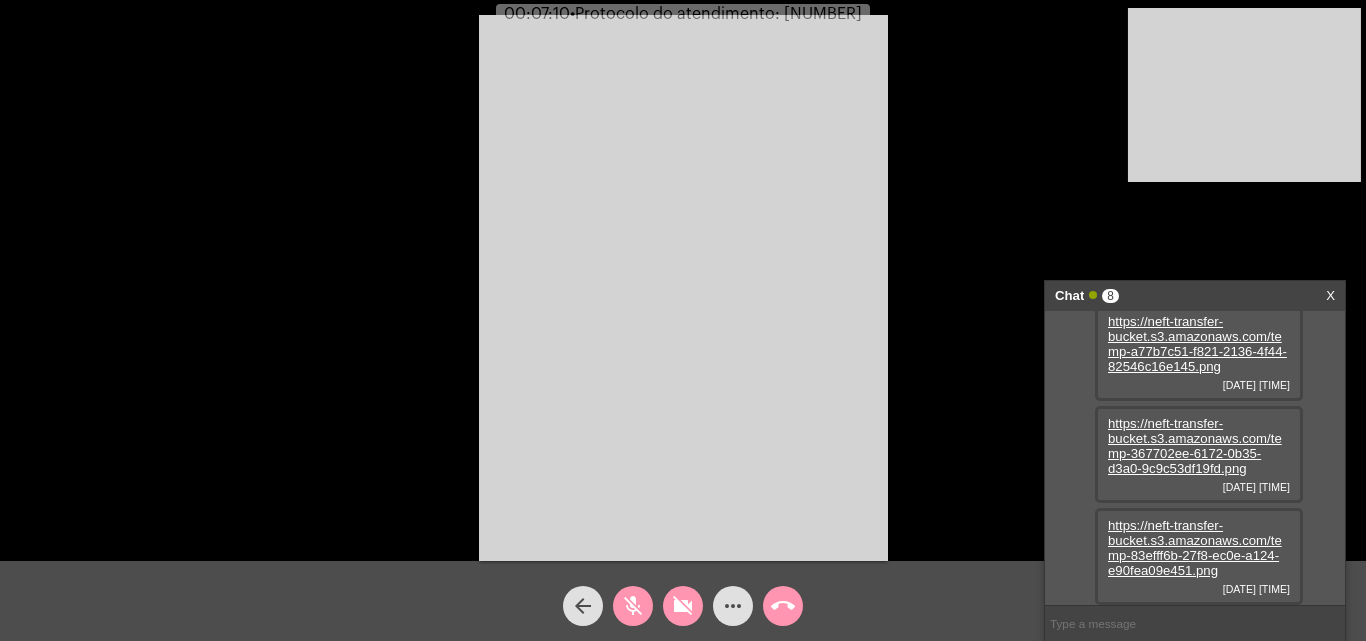 type 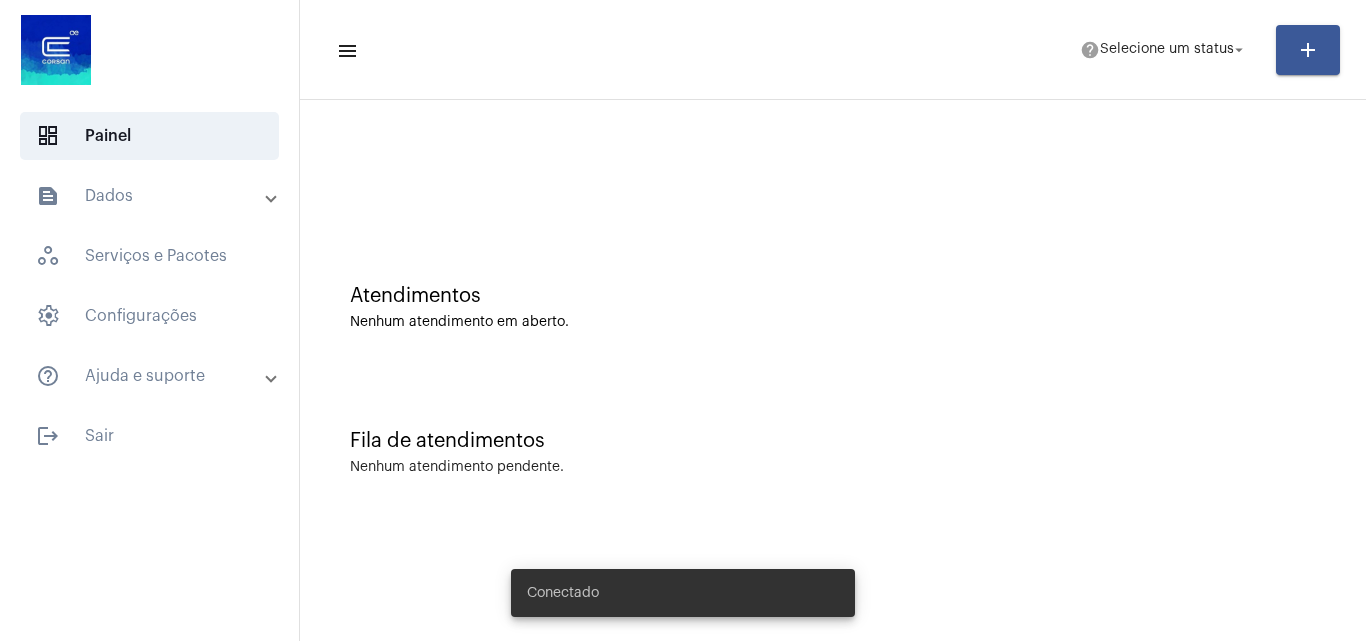 scroll, scrollTop: 0, scrollLeft: 0, axis: both 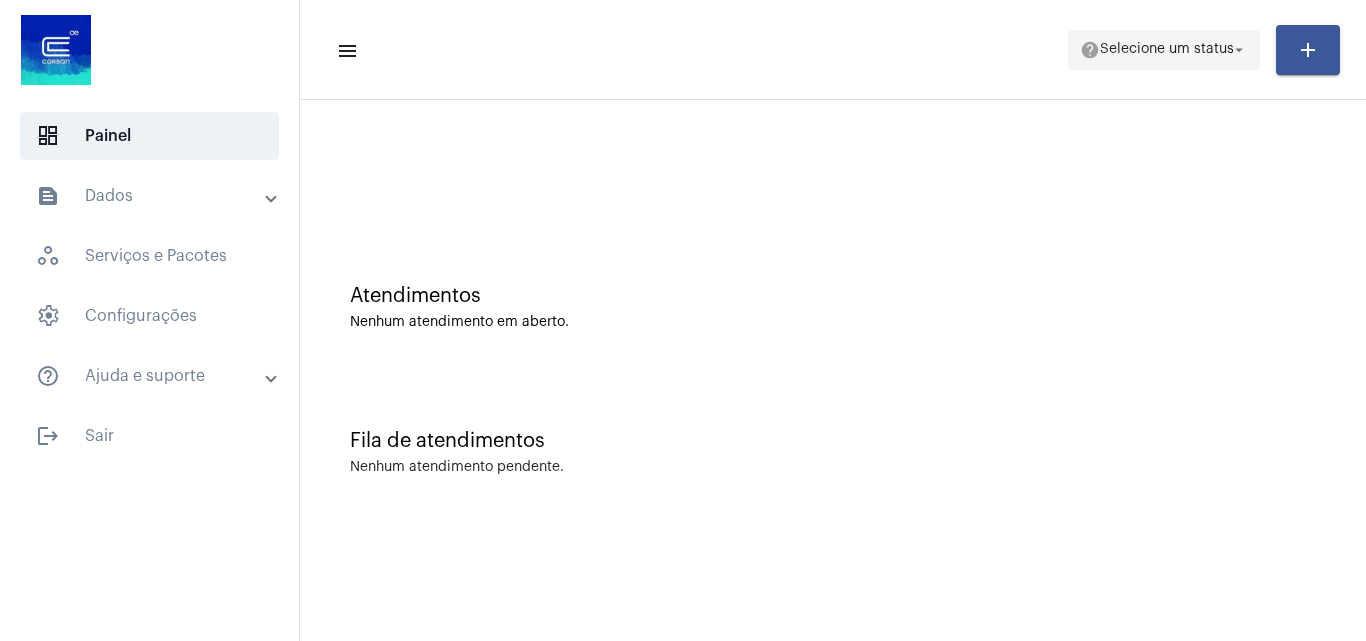click on "help  Selecione um status arrow_drop_down" 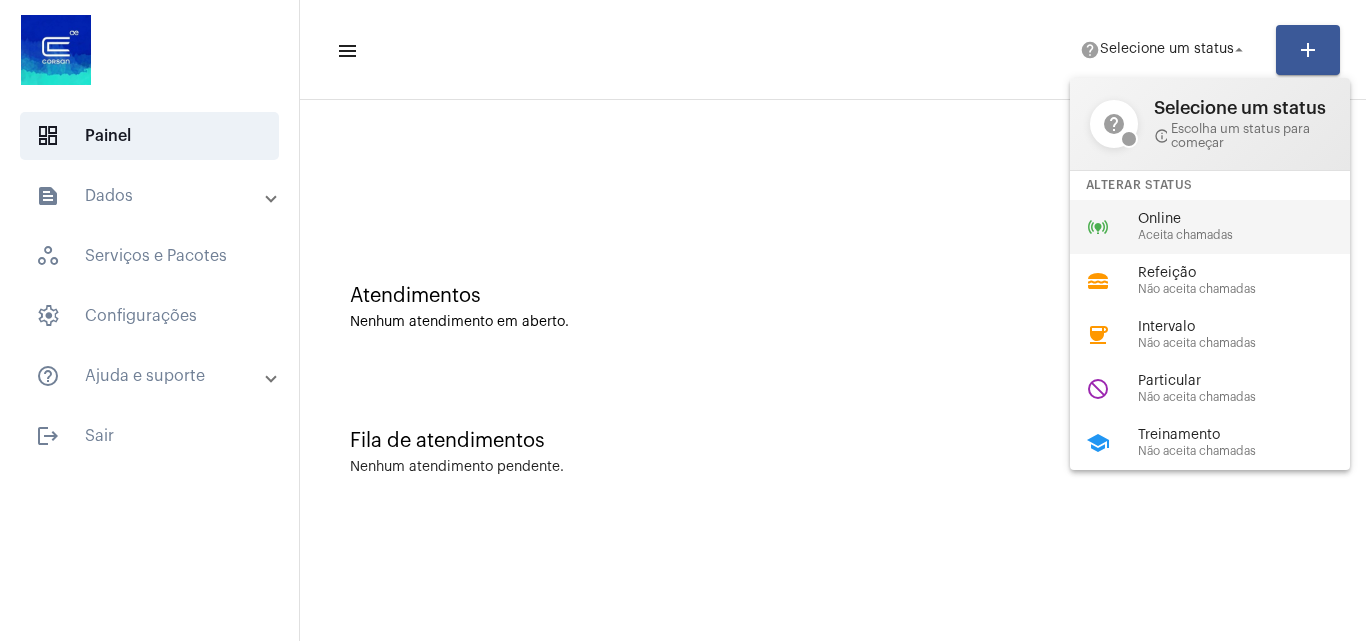 click on "online_prediction  Online Aceita chamadas" at bounding box center (1226, 227) 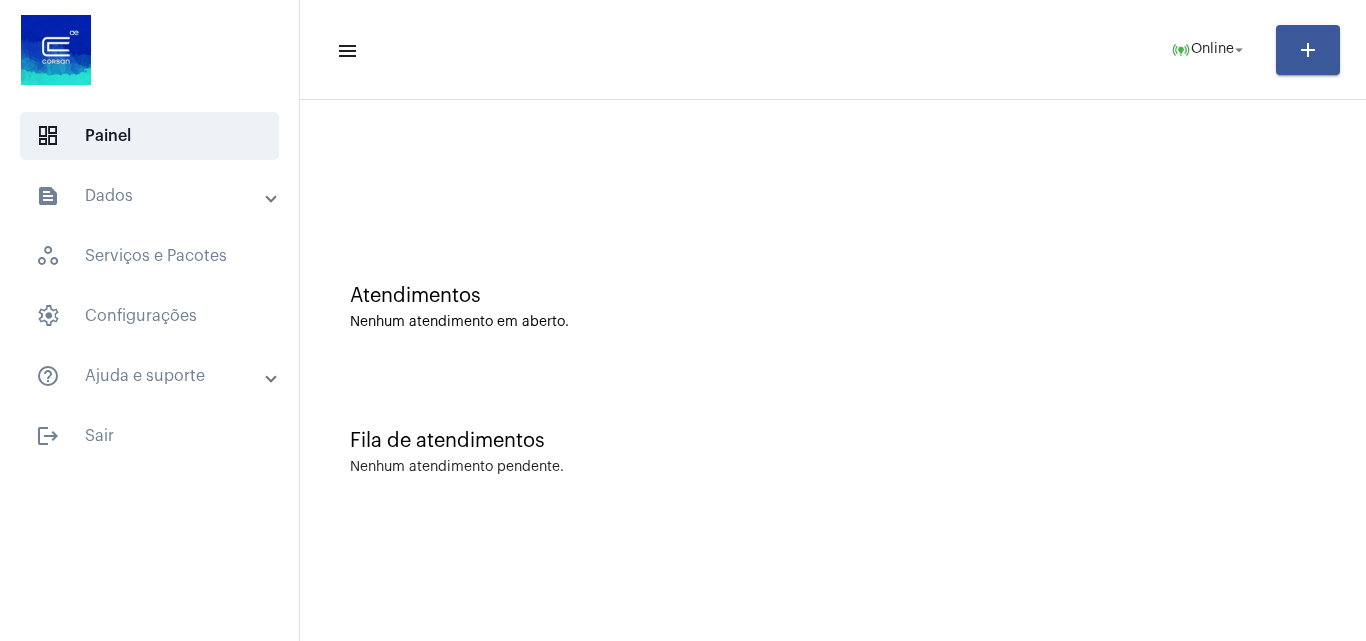 click on "Fila de atendimentos" 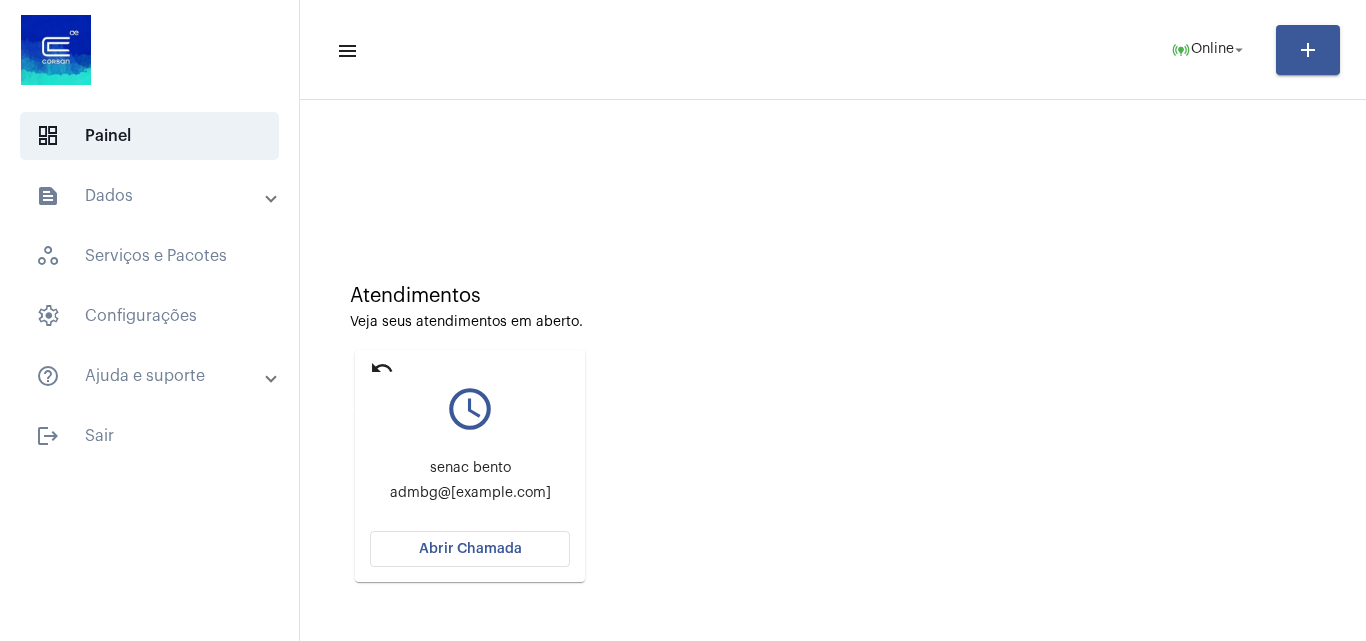 drag, startPoint x: 382, startPoint y: 368, endPoint x: 524, endPoint y: 284, distance: 164.98485 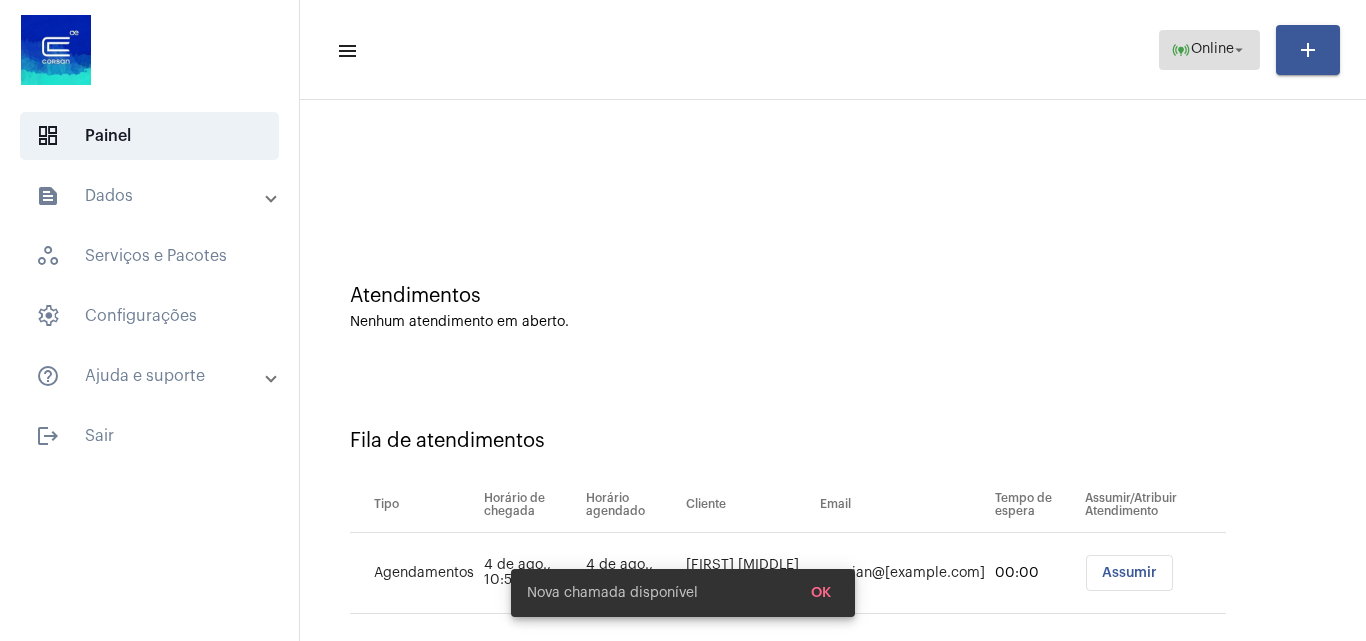 click on "arrow_drop_down" 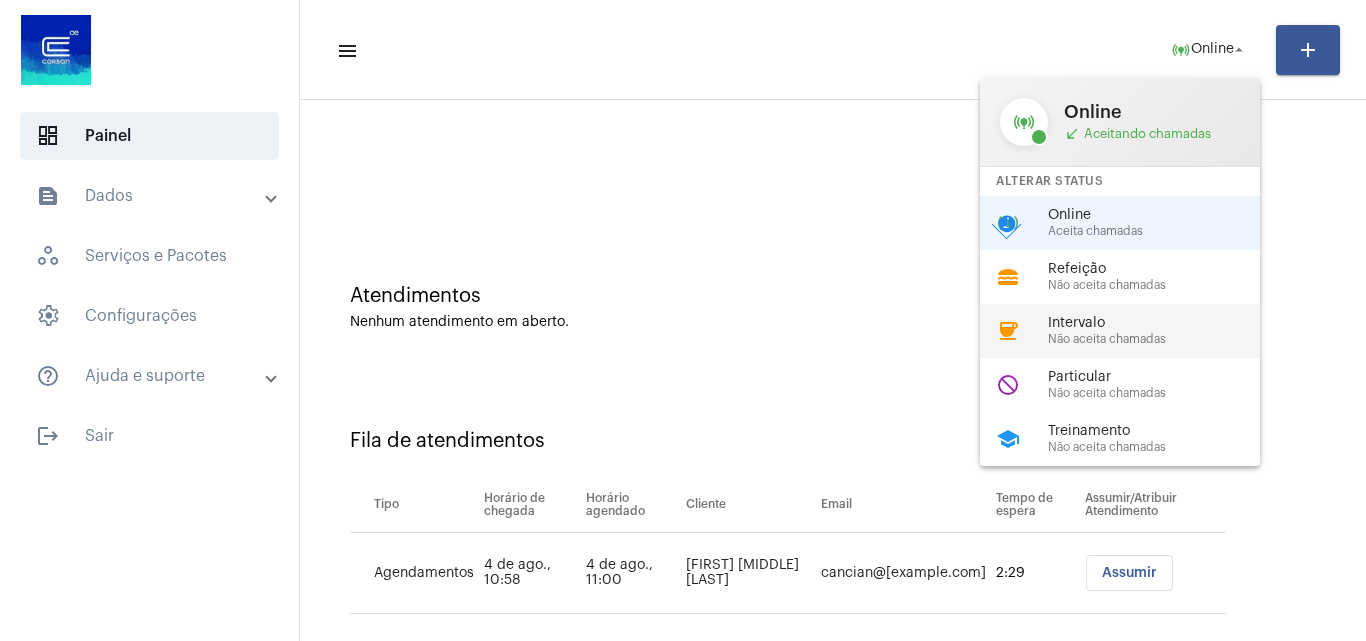click on "Intervalo" at bounding box center [1162, 323] 